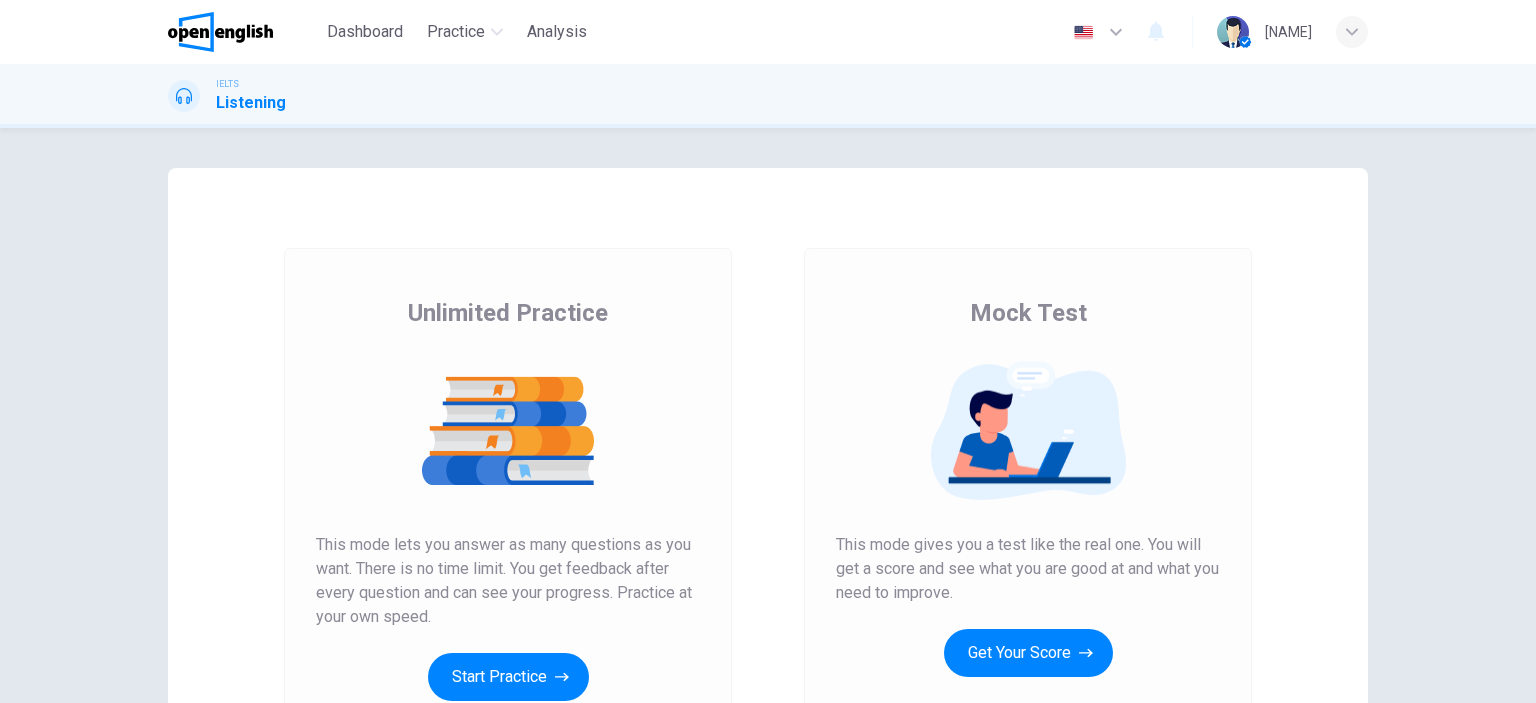 scroll, scrollTop: 0, scrollLeft: 0, axis: both 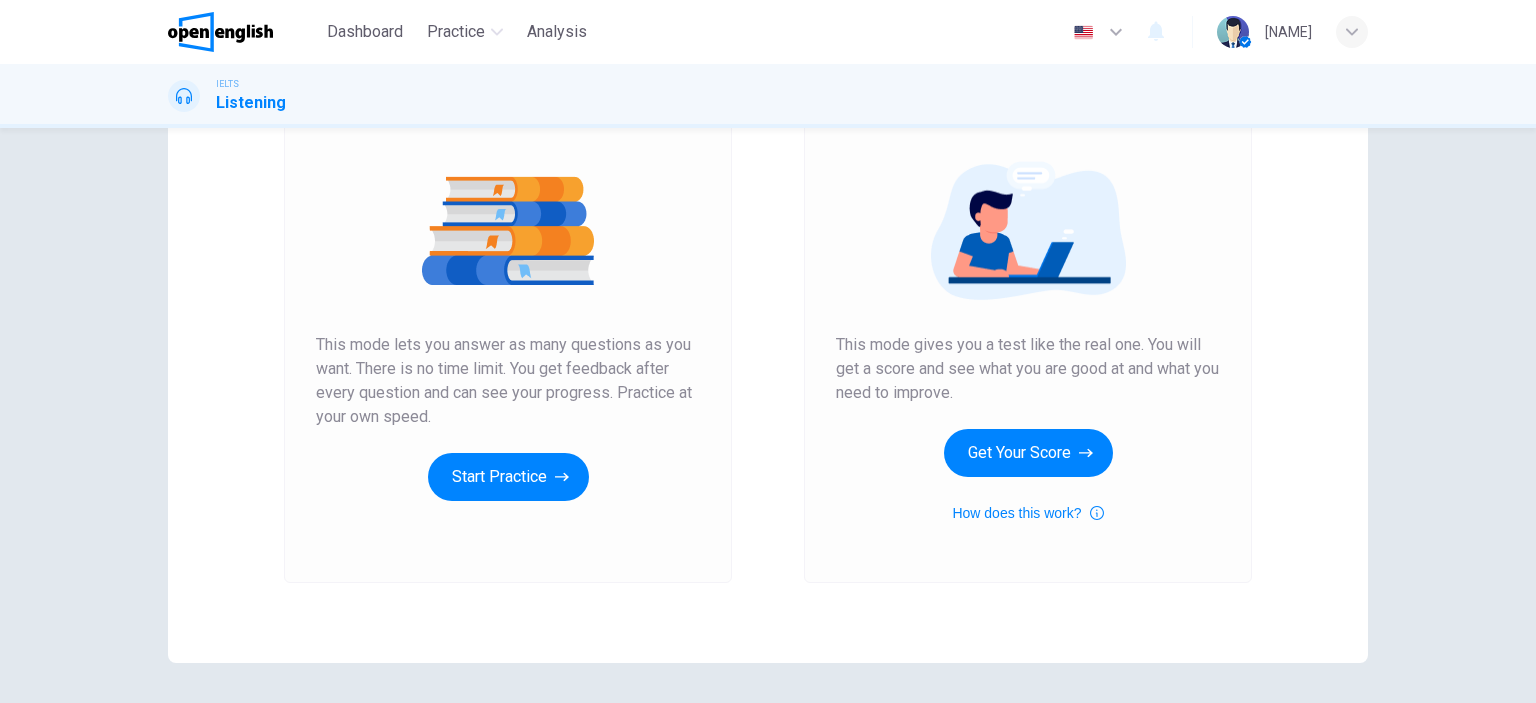 drag, startPoint x: 466, startPoint y: 329, endPoint x: 627, endPoint y: 360, distance: 163.9573 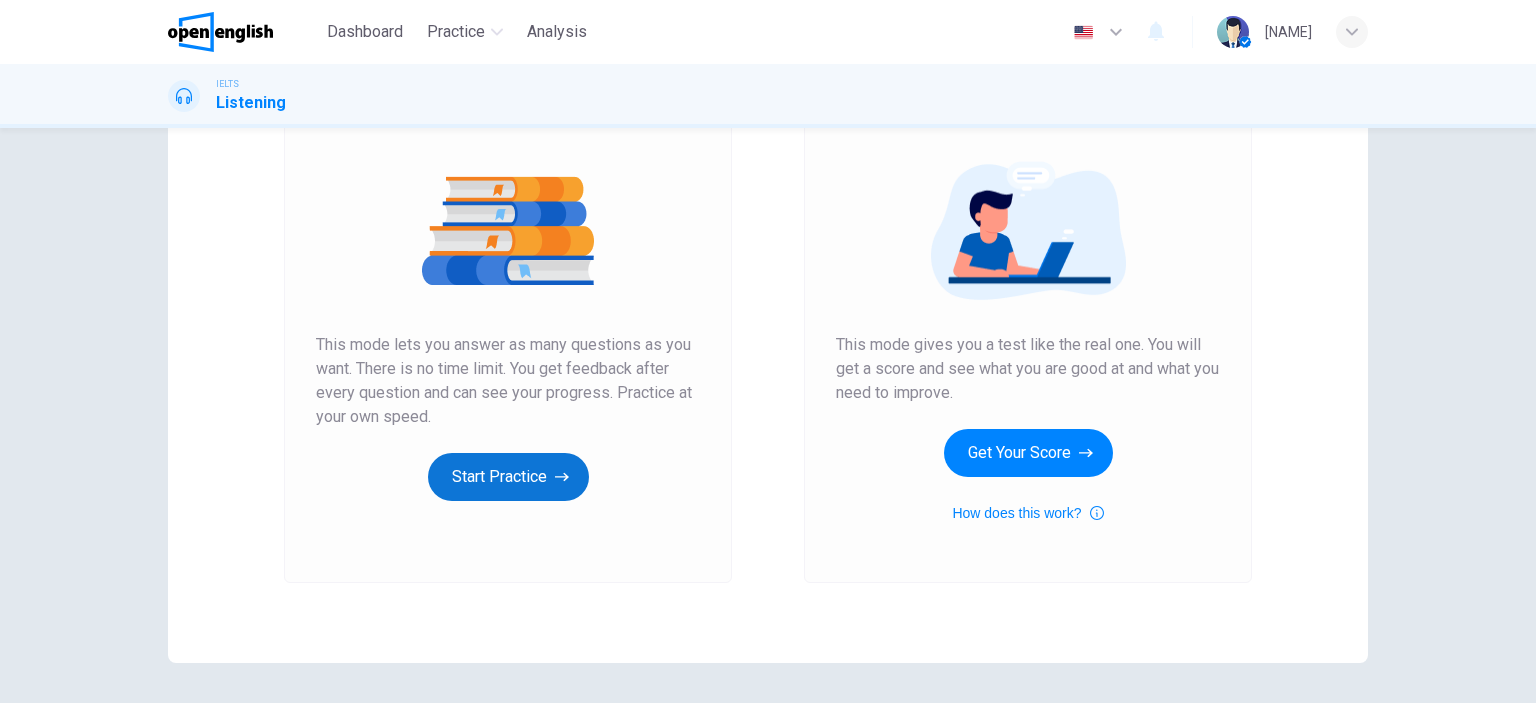 click on "Start Practice" at bounding box center [508, 477] 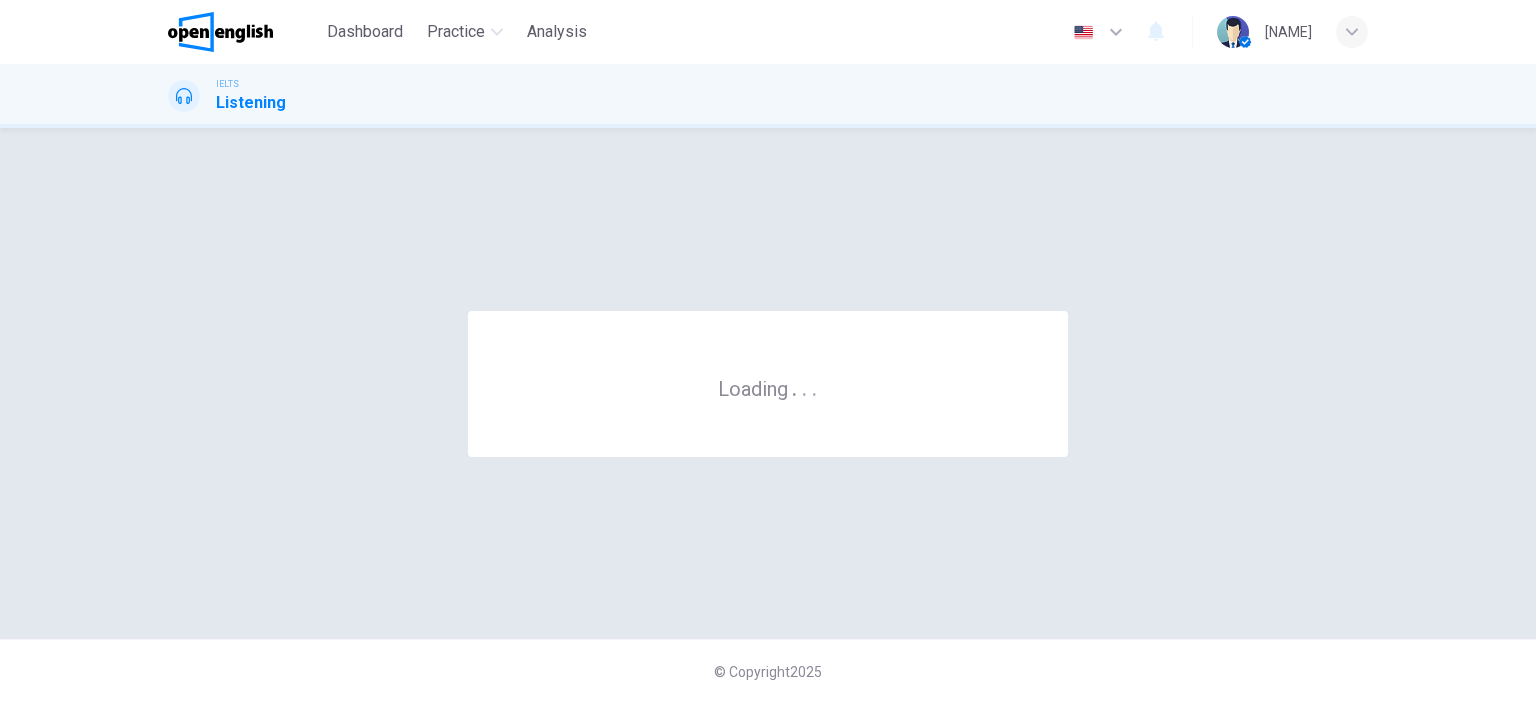 scroll, scrollTop: 0, scrollLeft: 0, axis: both 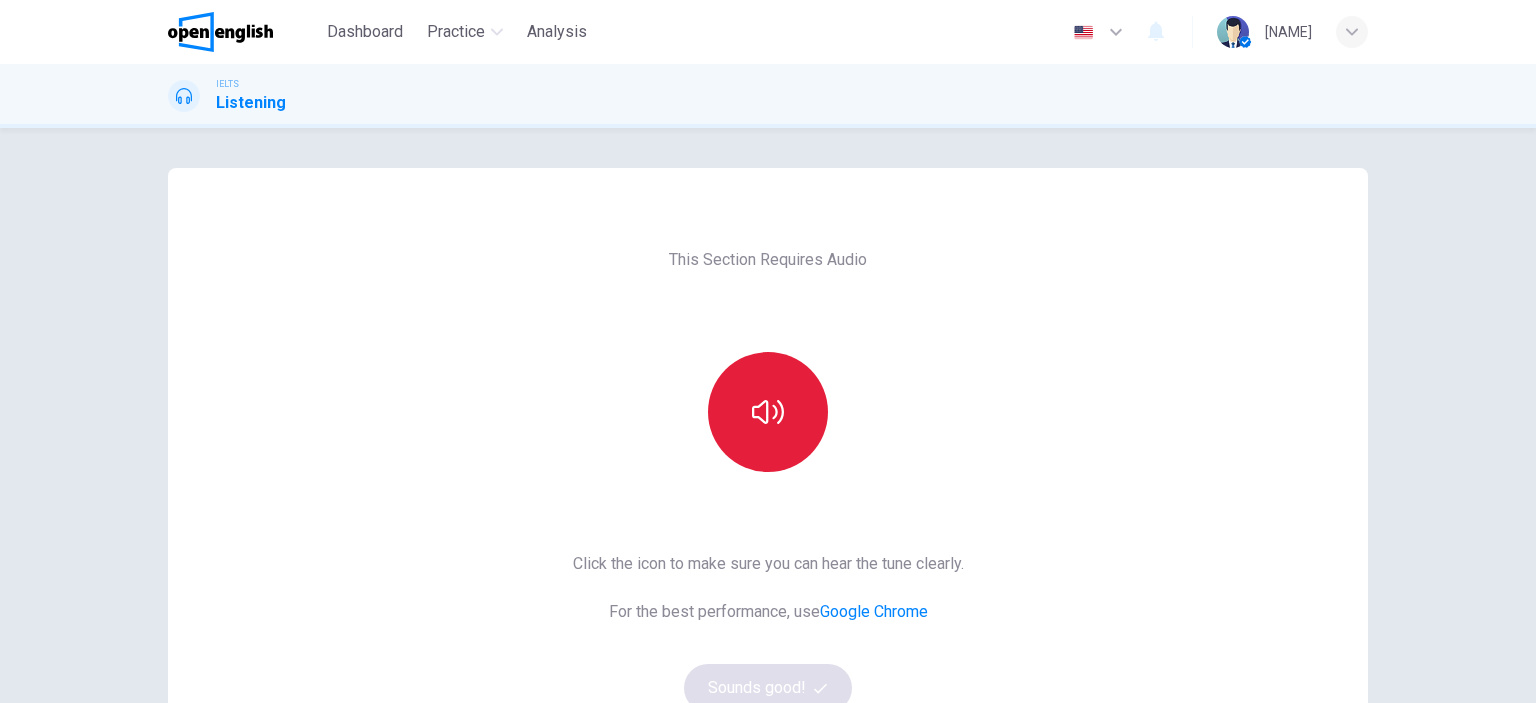 click at bounding box center [768, 412] 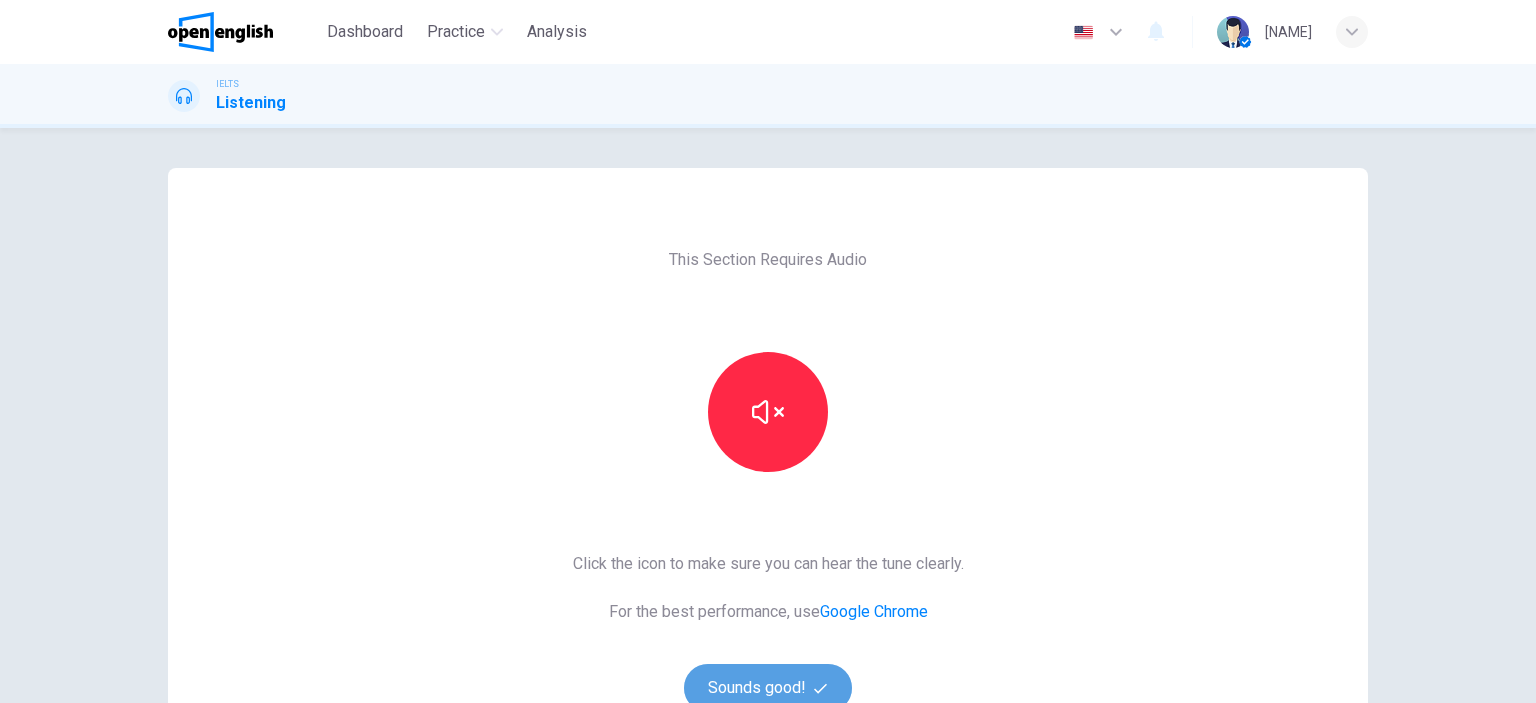 click on "Sounds good!" at bounding box center [768, 688] 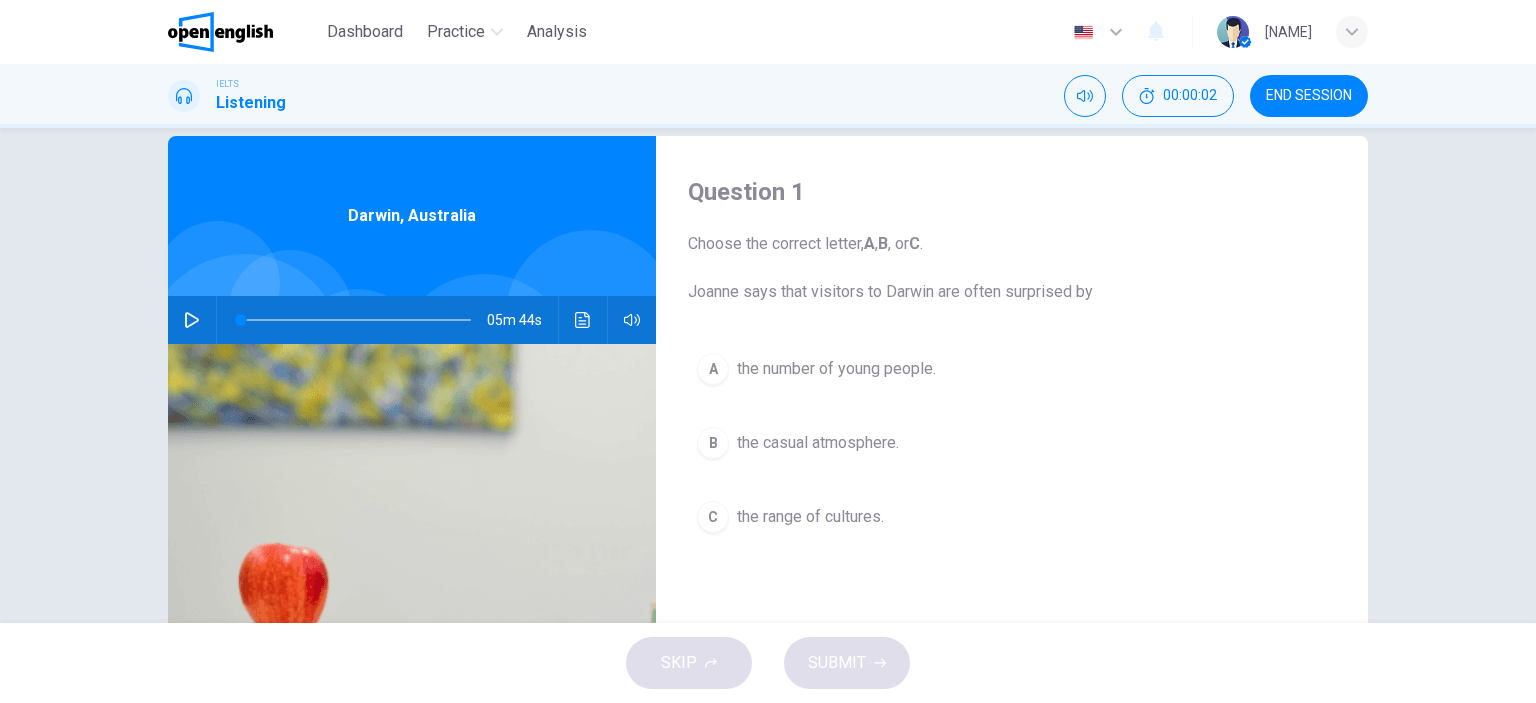 scroll, scrollTop: 0, scrollLeft: 0, axis: both 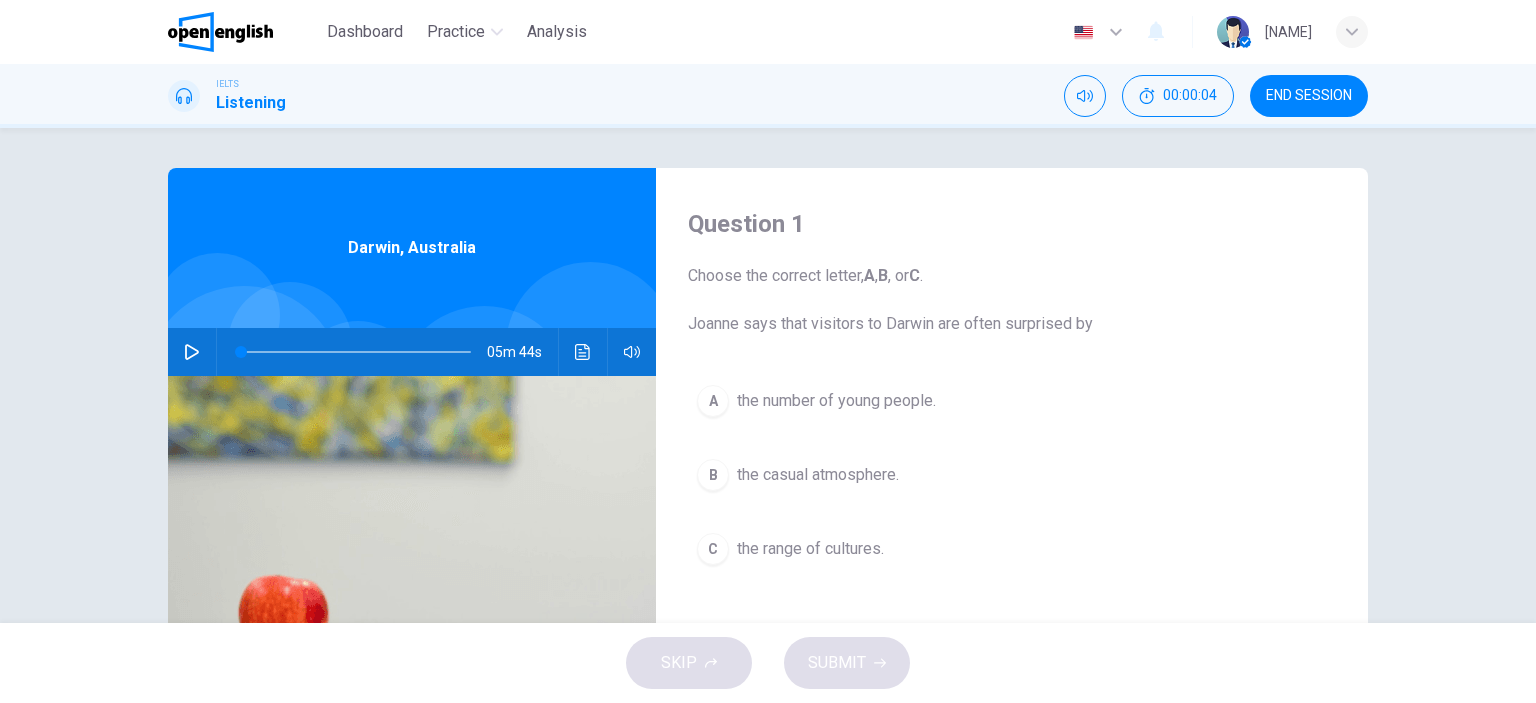 click 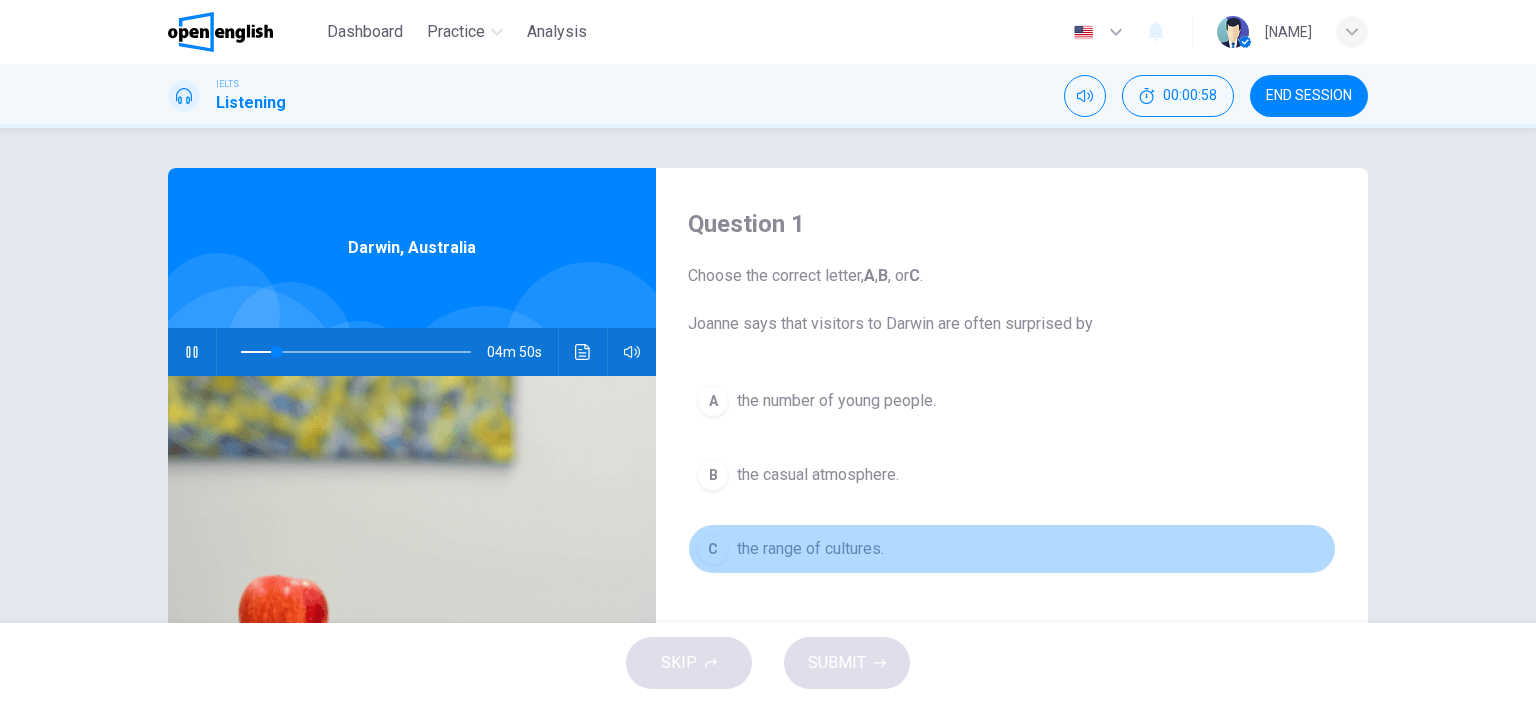 click on "the range of cultures." at bounding box center (810, 549) 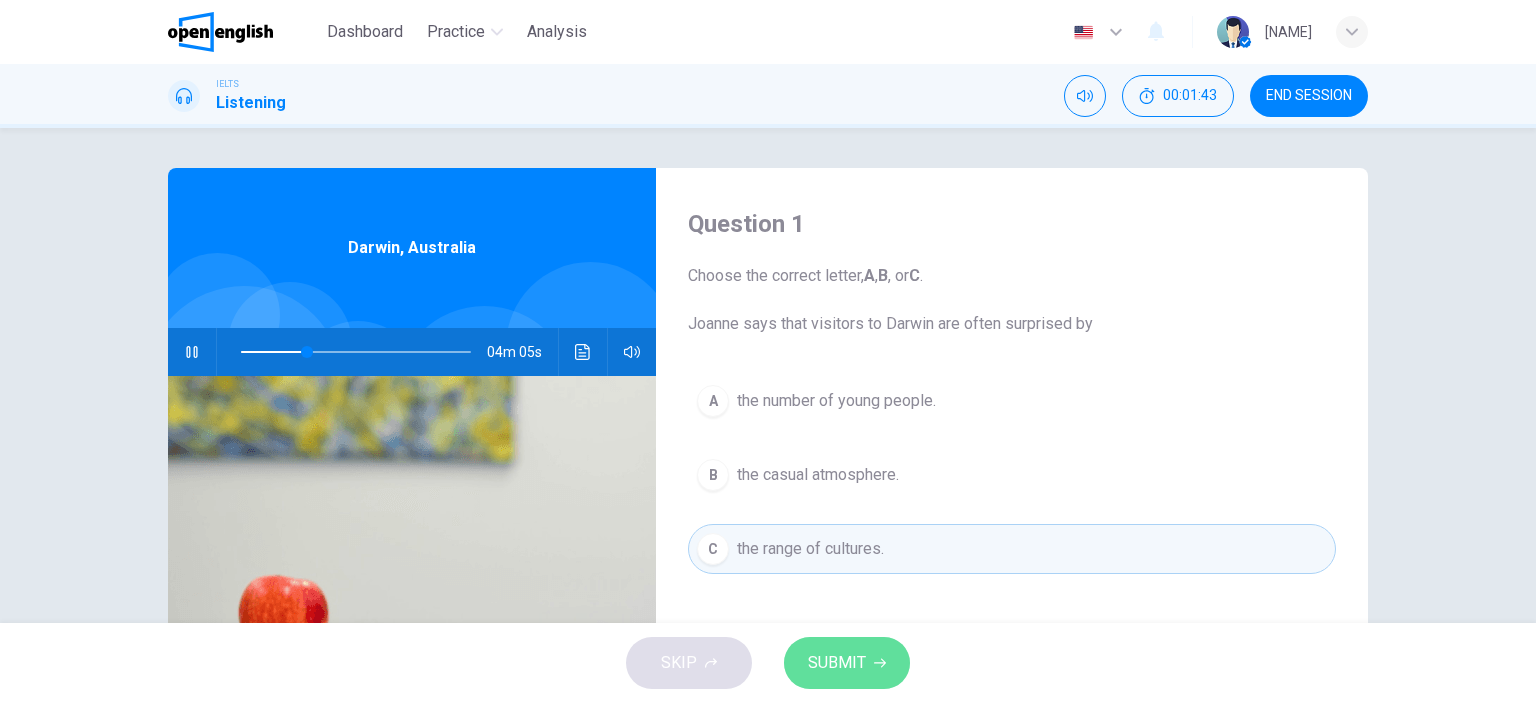 click on "SUBMIT" at bounding box center (837, 663) 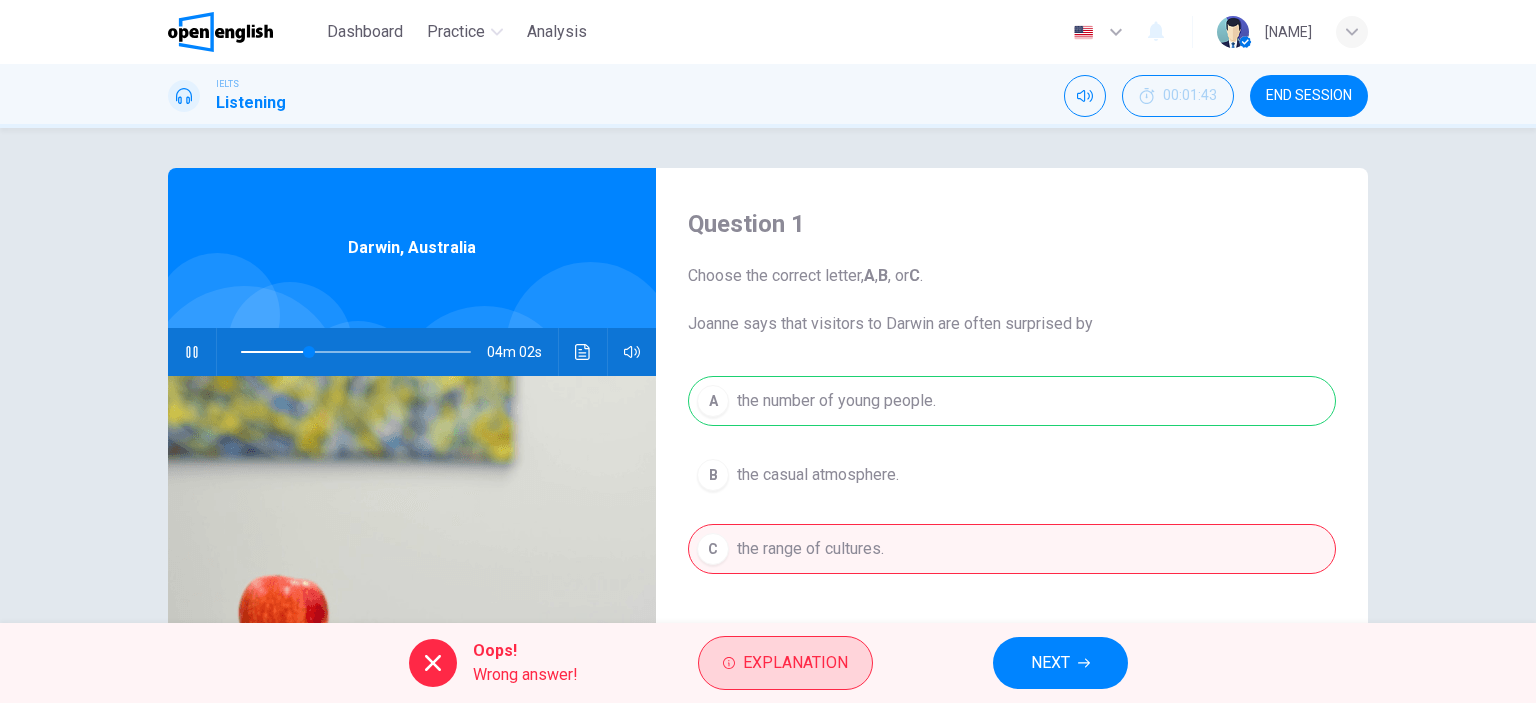 click on "Explanation" at bounding box center (785, 663) 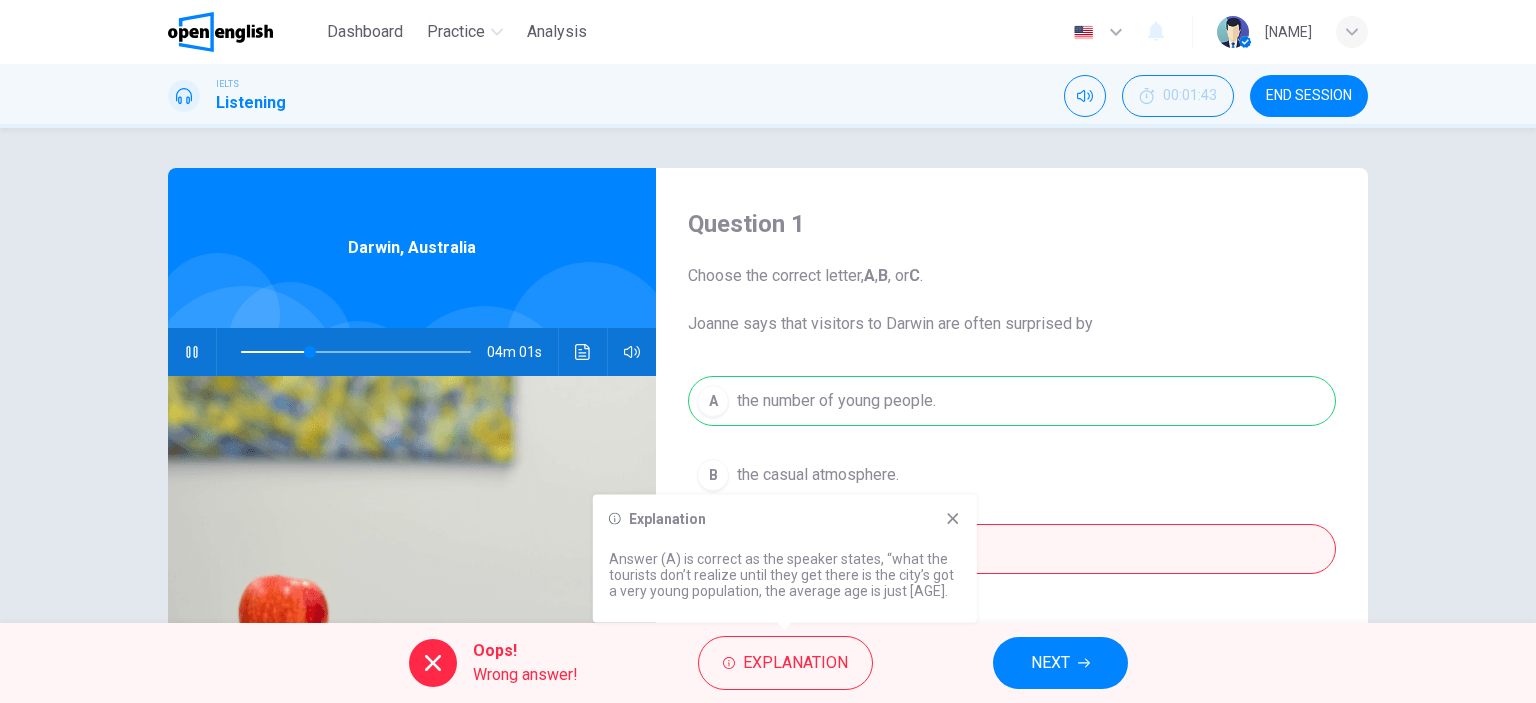click 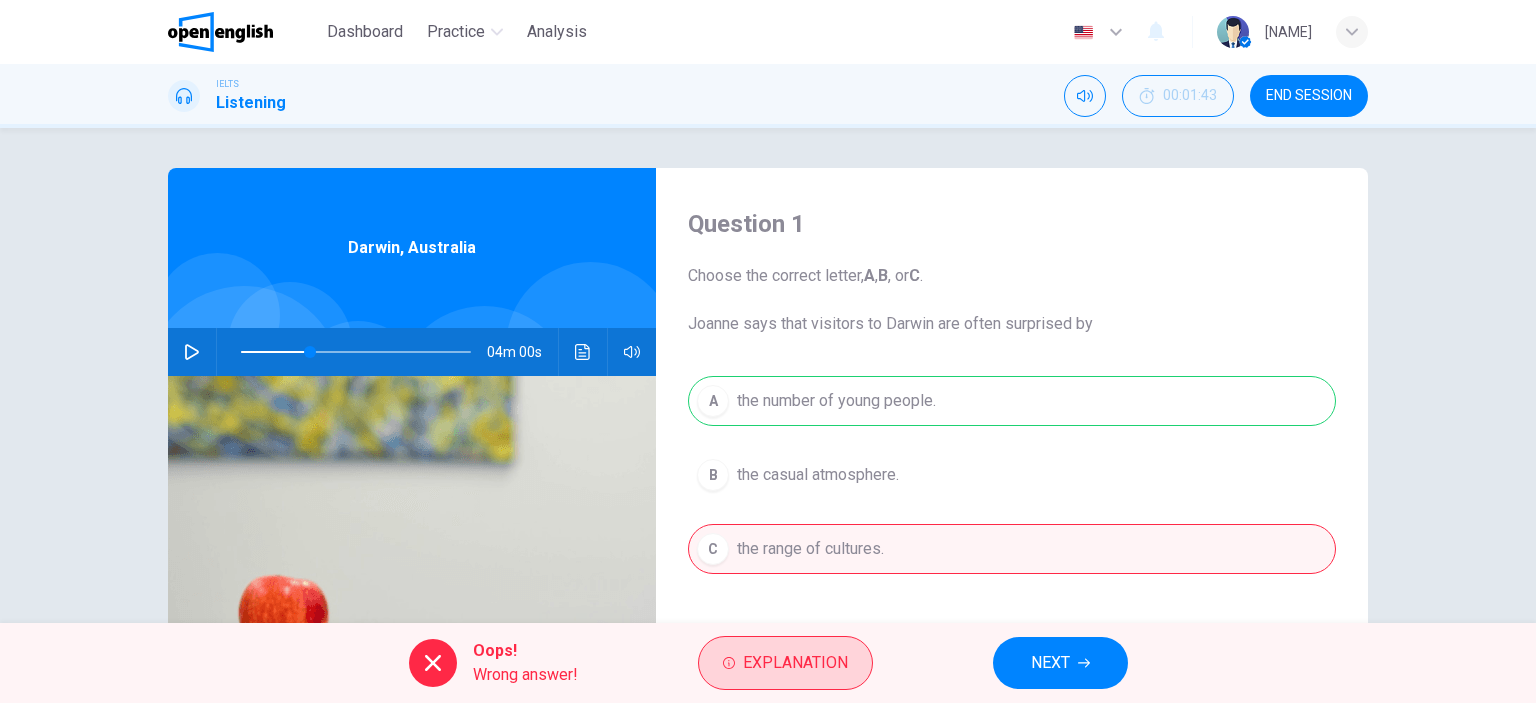 click on "Explanation" at bounding box center (785, 663) 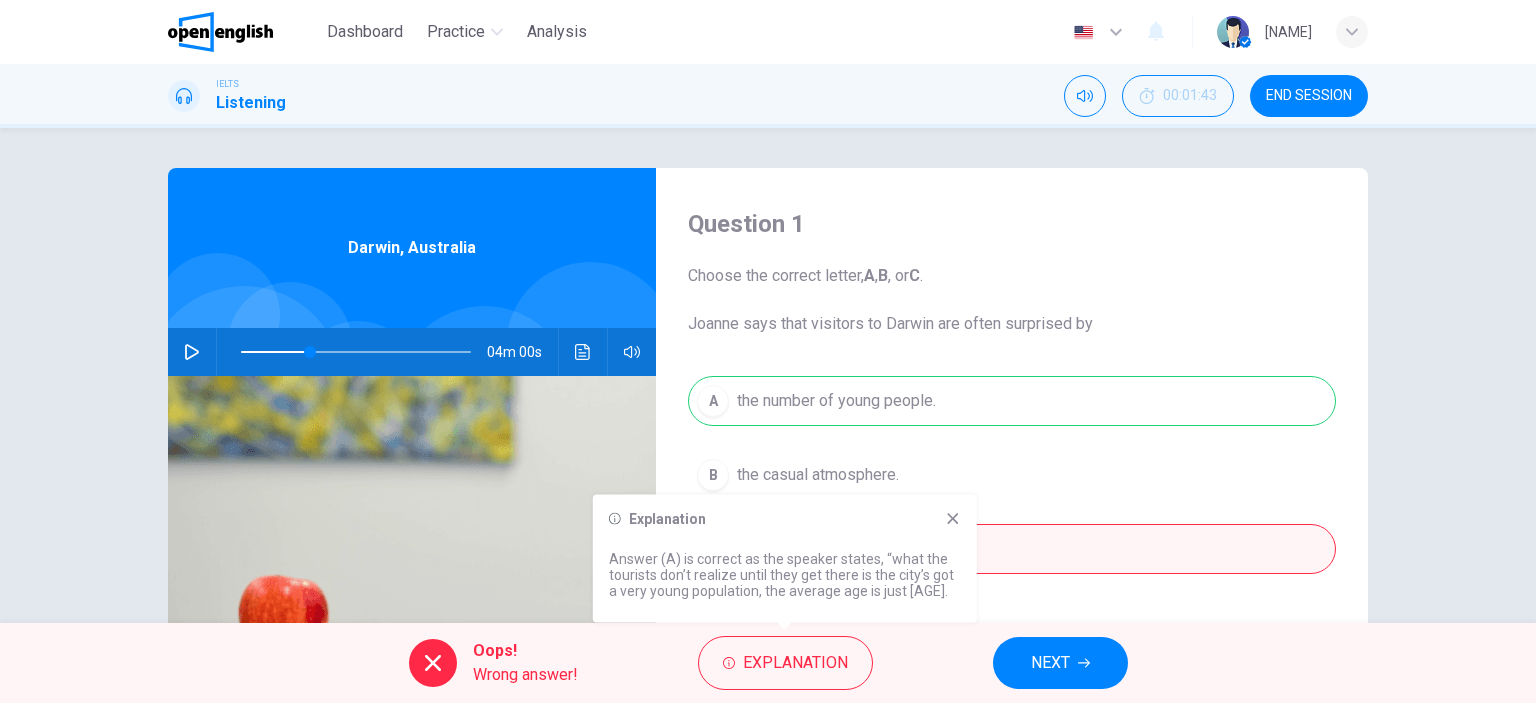 drag, startPoint x: 713, startPoint y: 450, endPoint x: 878, endPoint y: 446, distance: 165.04848 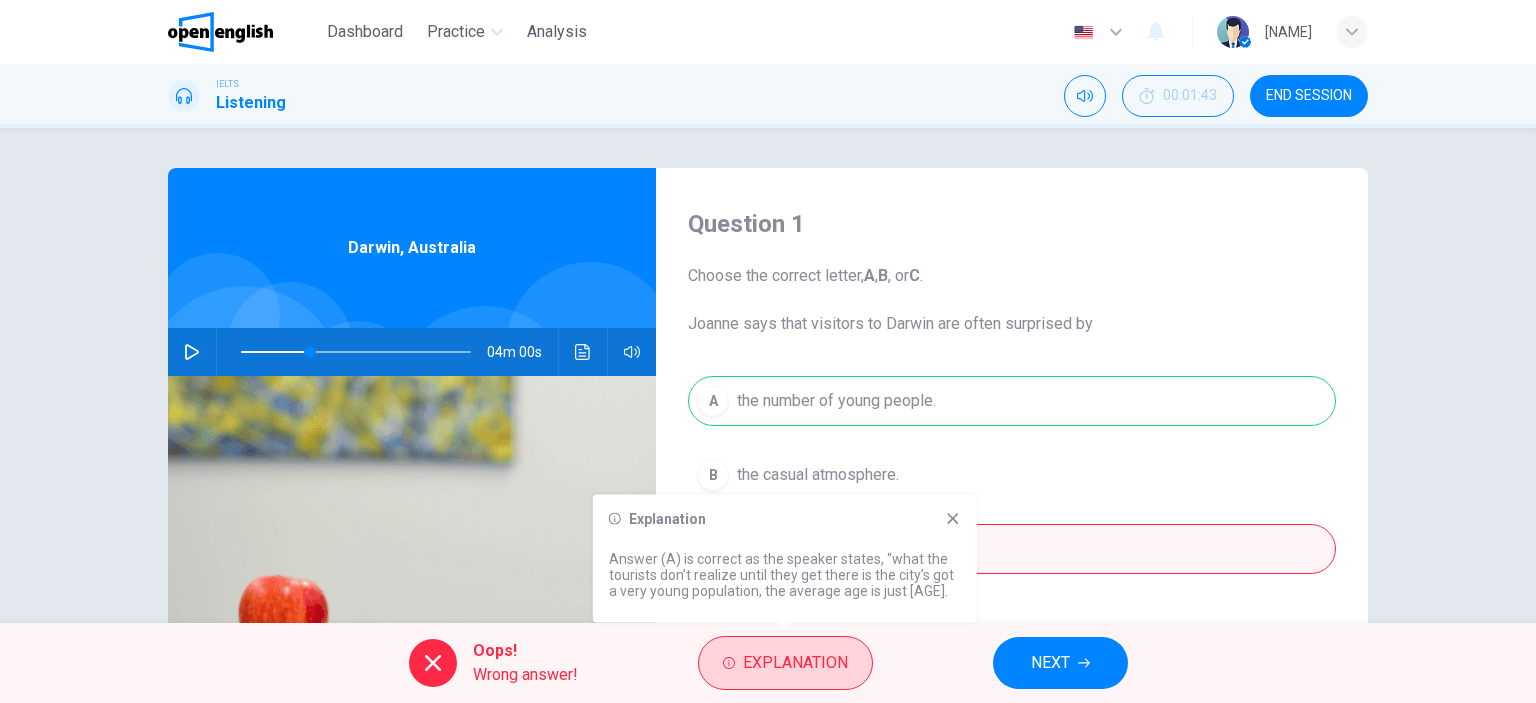 click on "Explanation" at bounding box center (795, 663) 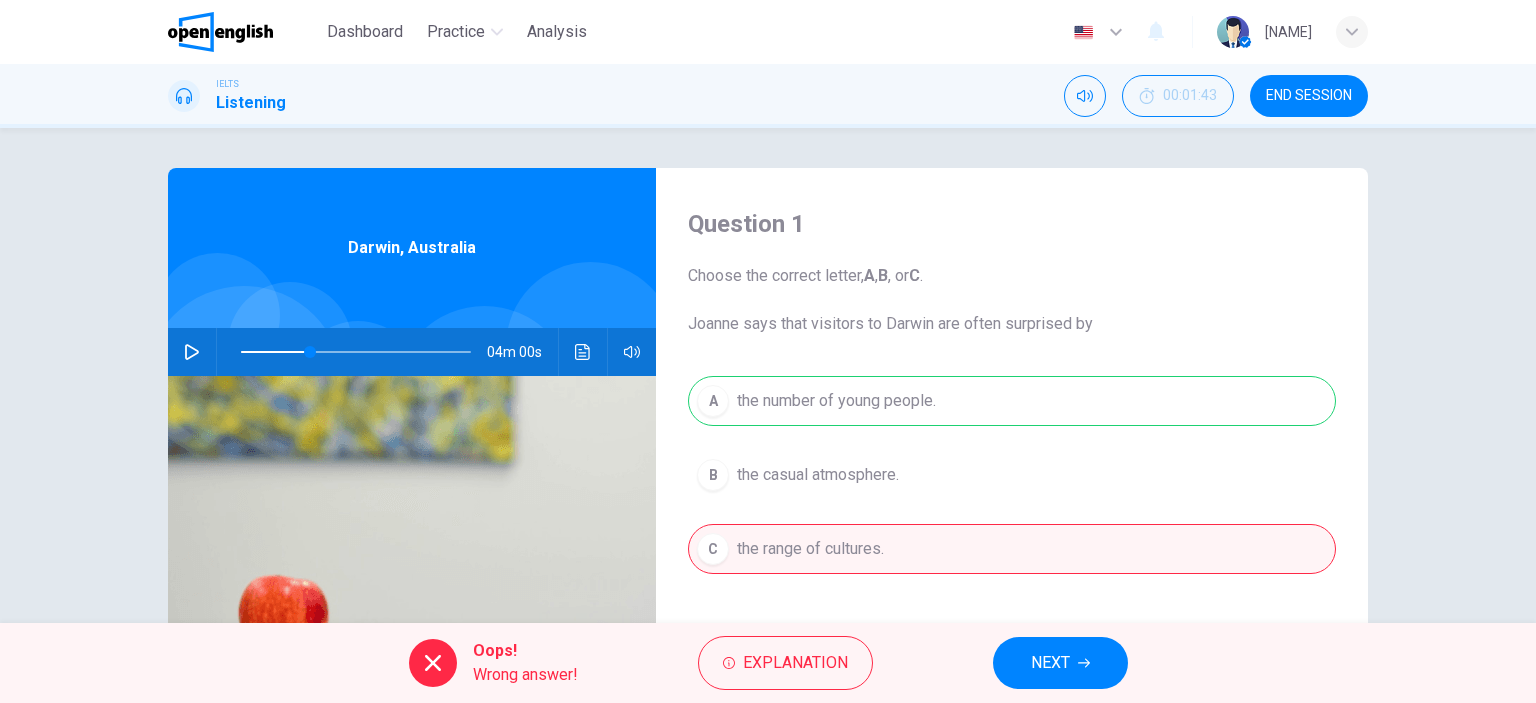 click on "NEXT" at bounding box center [1060, 663] 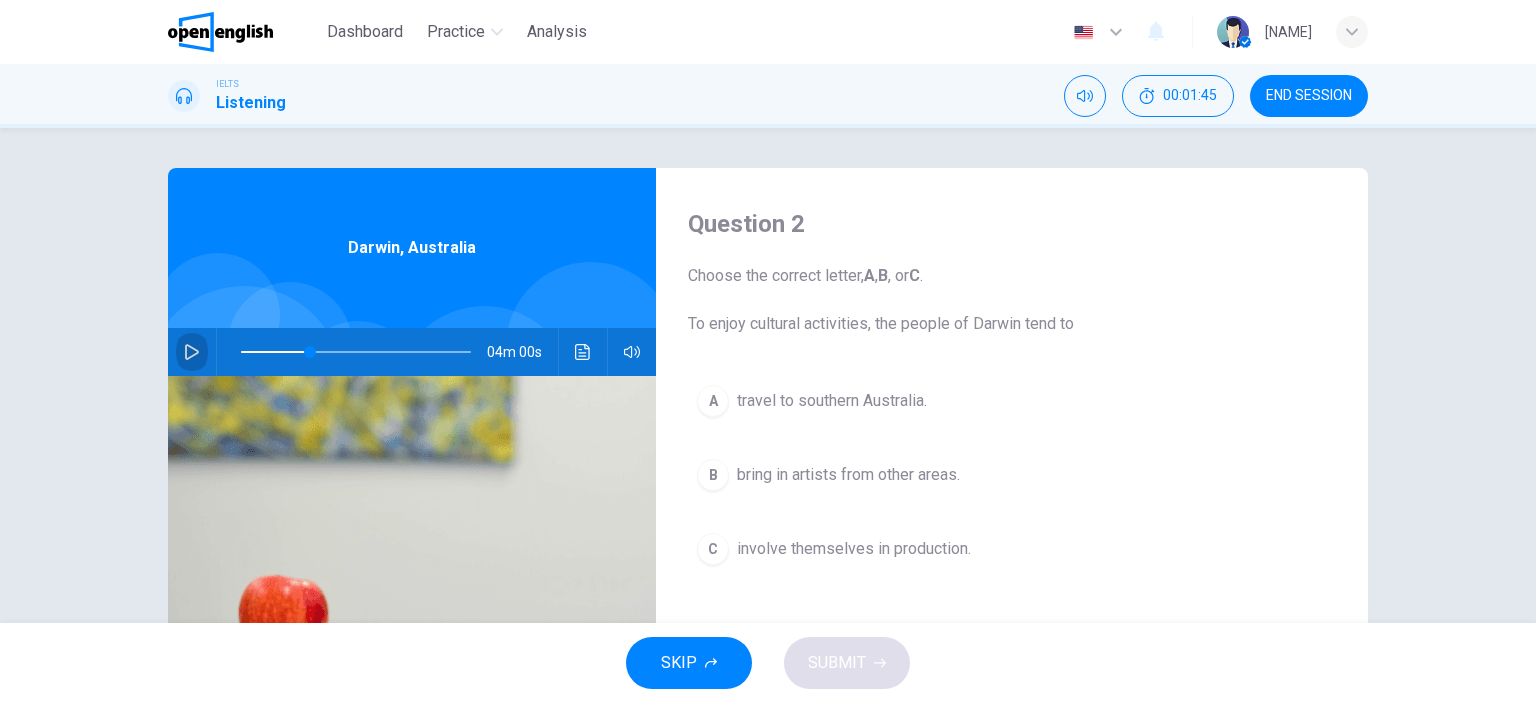 click 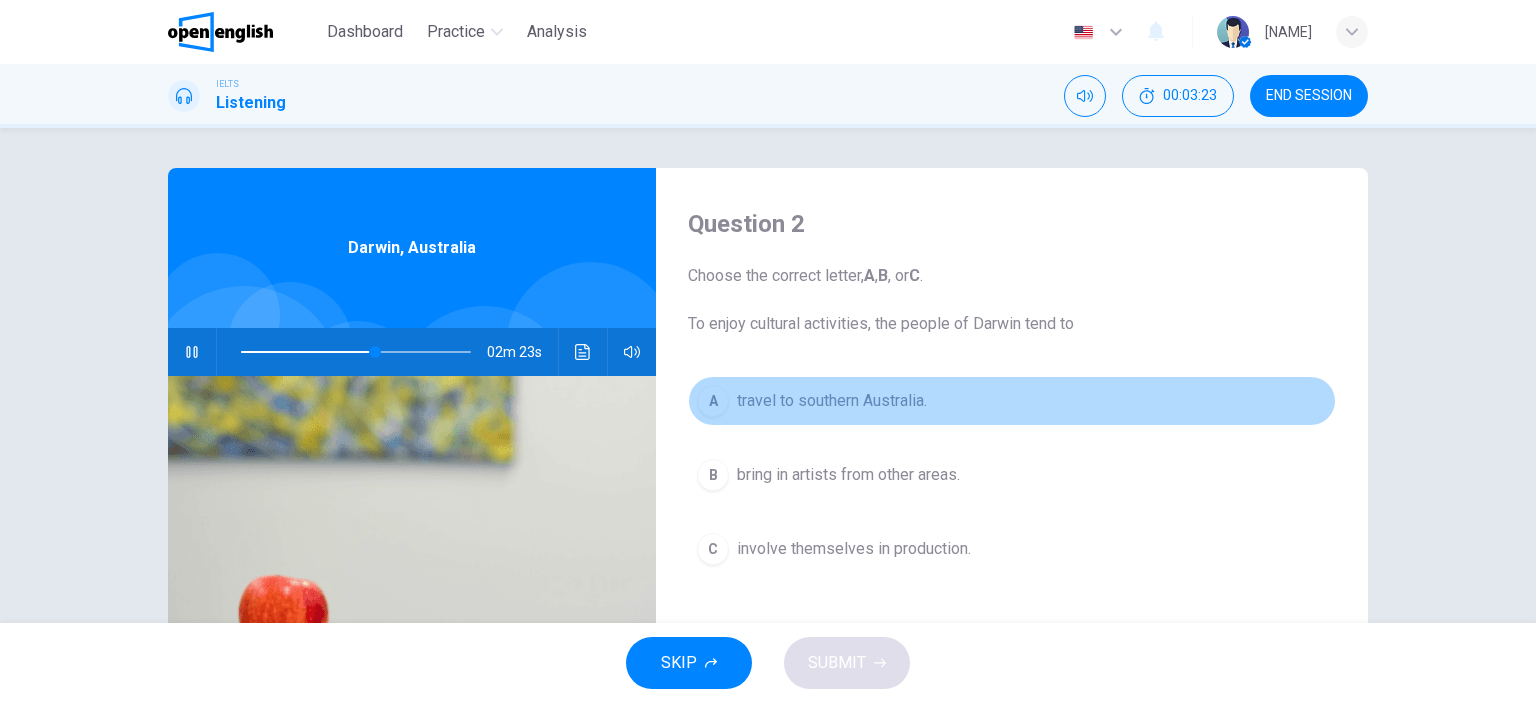 click on "travel to southern Australia." at bounding box center (832, 401) 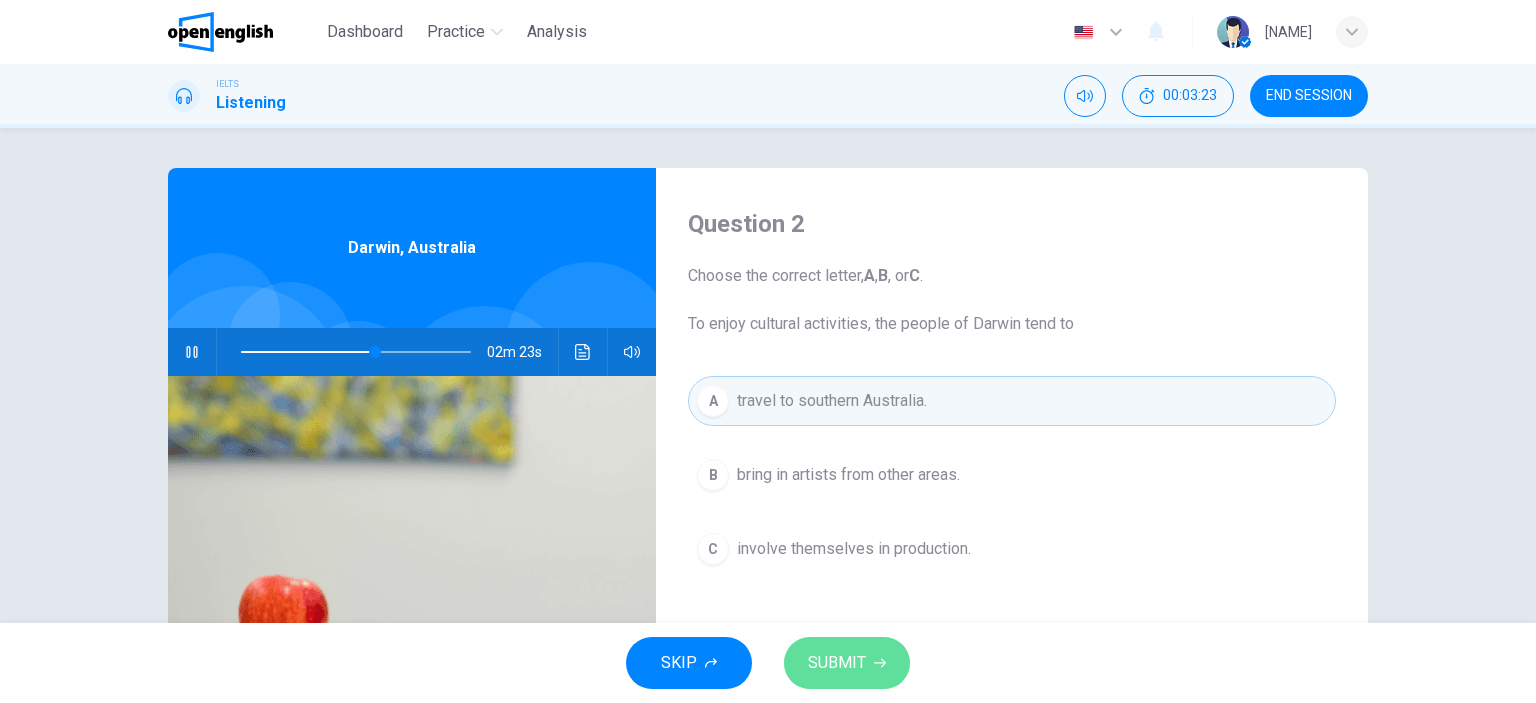 click on "SUBMIT" at bounding box center (847, 663) 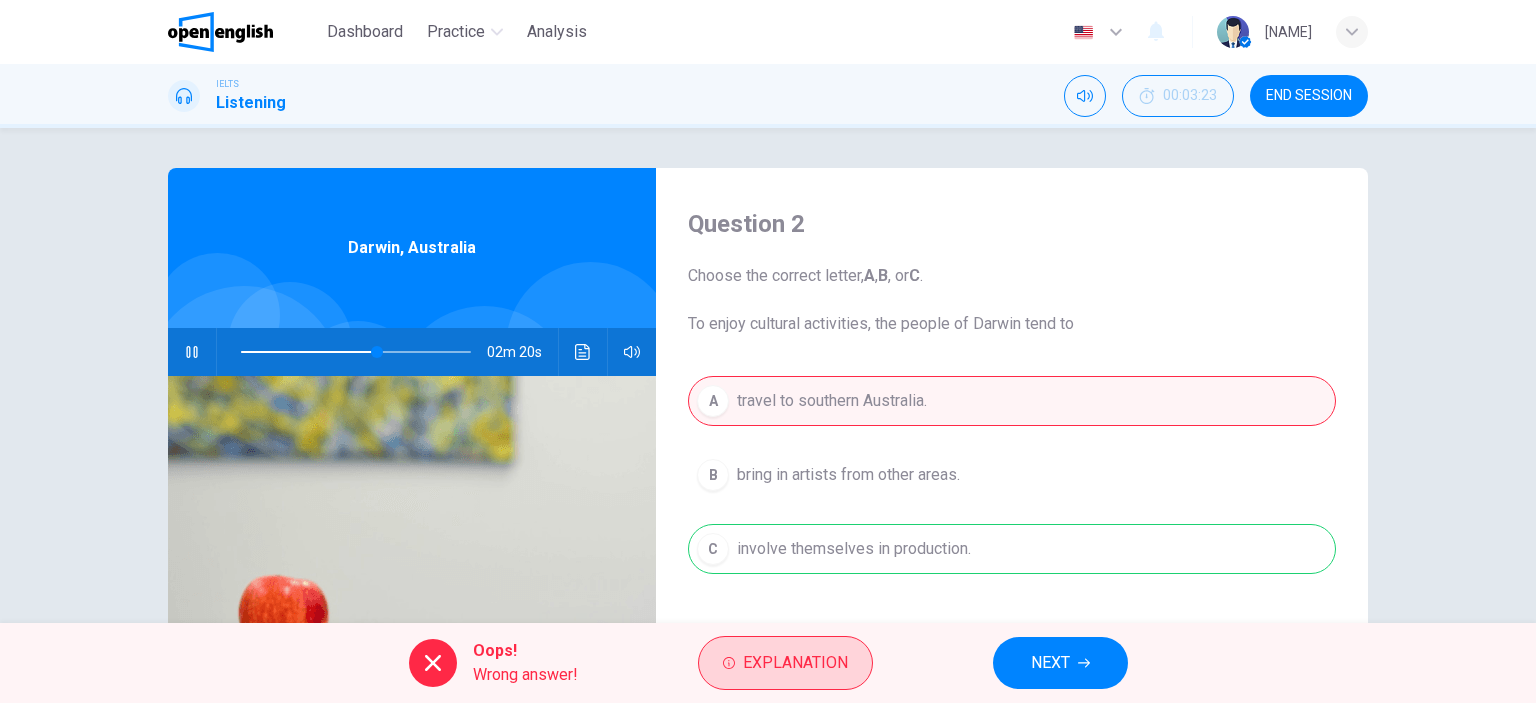 click on "Explanation" at bounding box center (795, 663) 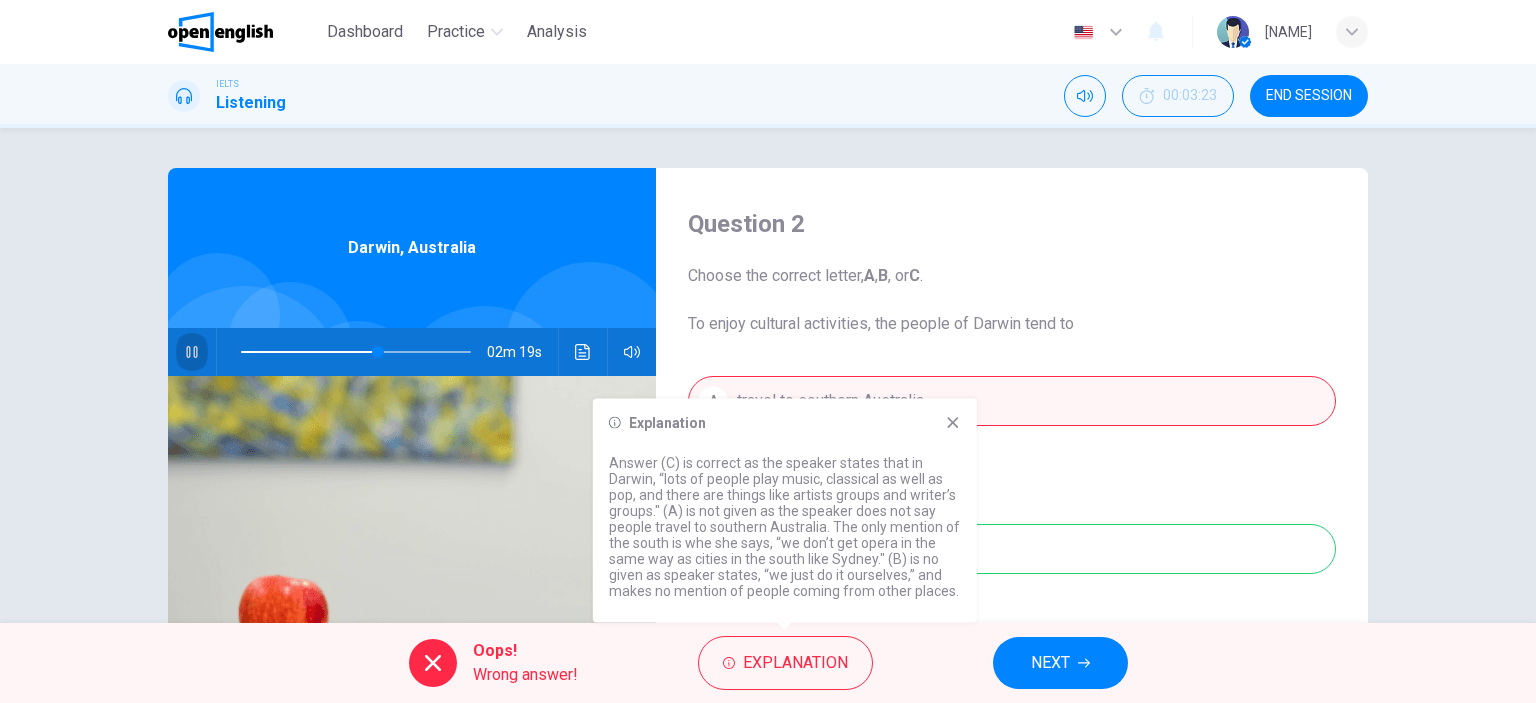 click at bounding box center [192, 352] 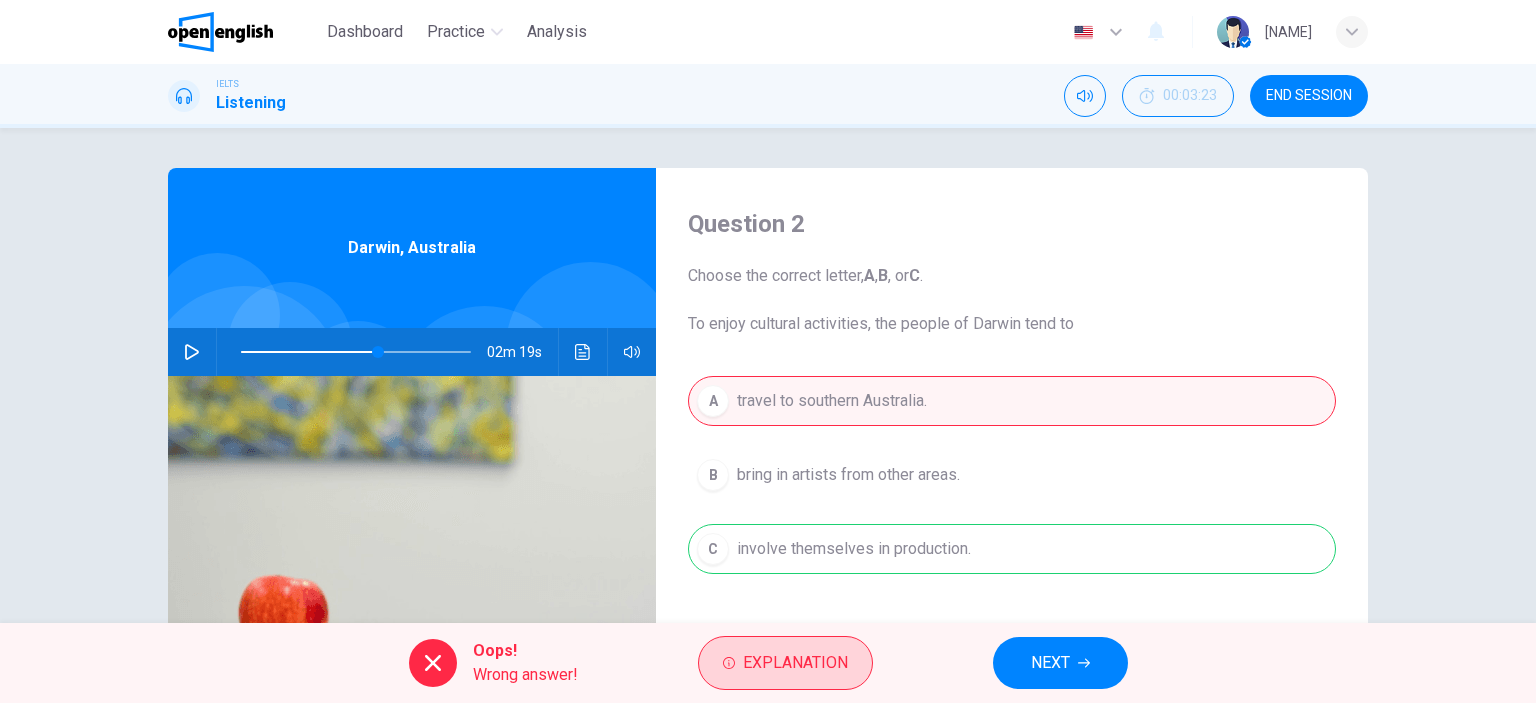 click on "Explanation" at bounding box center (795, 663) 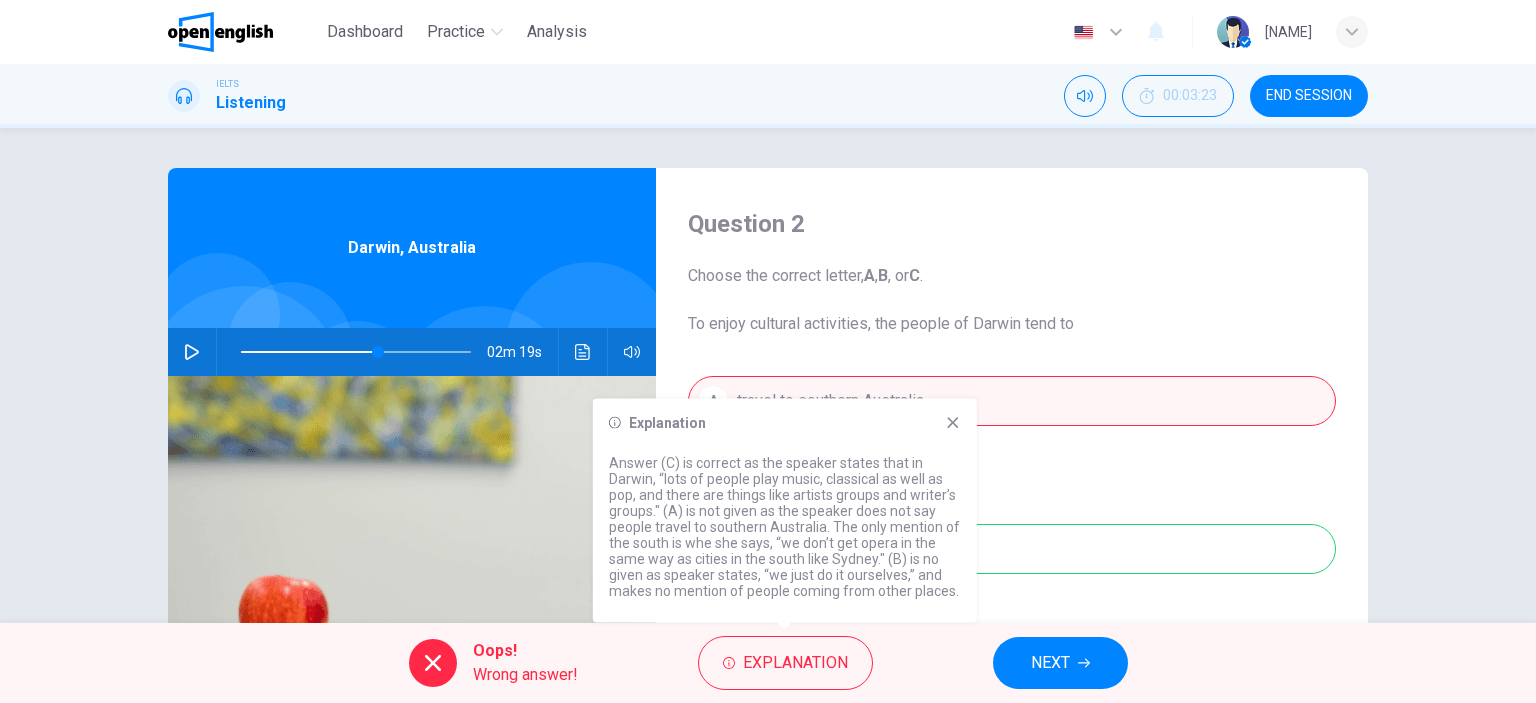 drag, startPoint x: 727, startPoint y: 467, endPoint x: 698, endPoint y: 505, distance: 47.801674 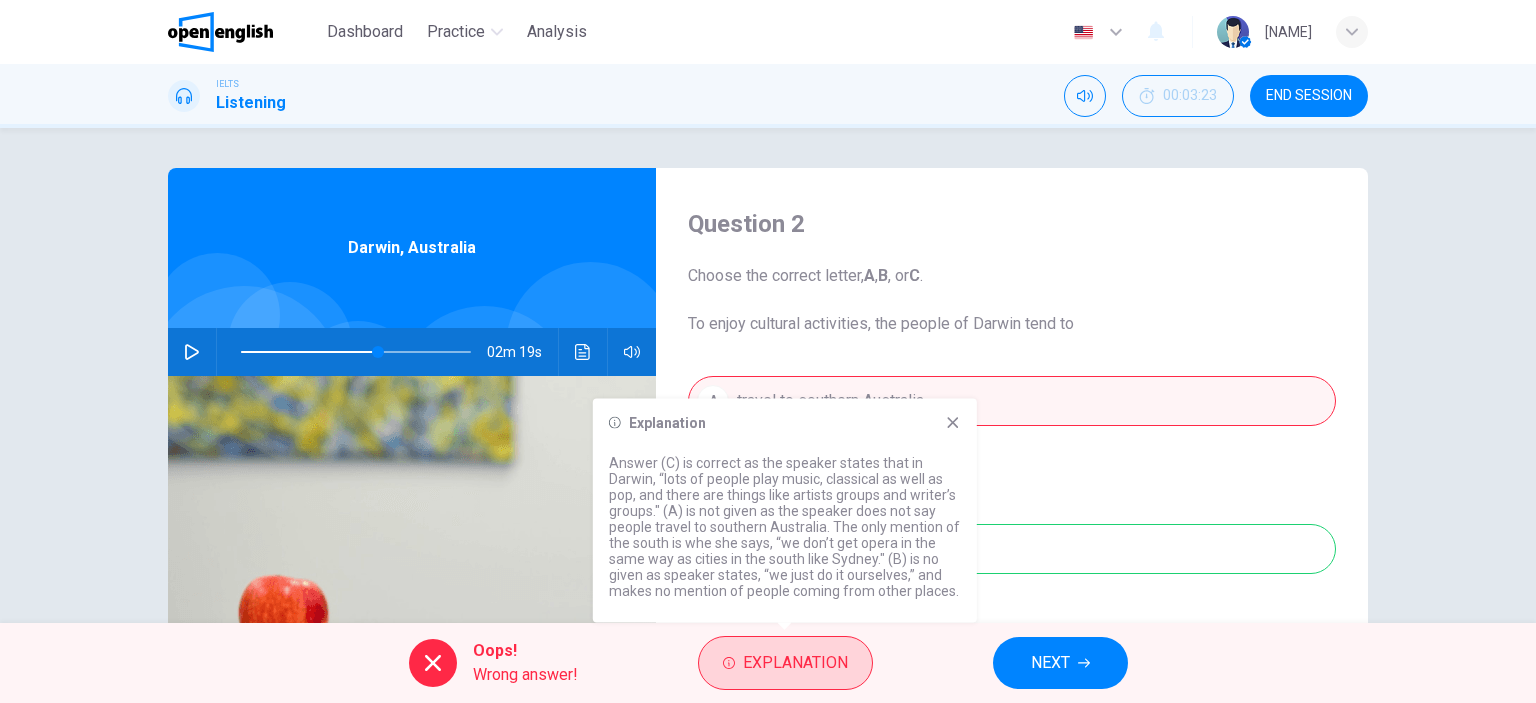 click on "Explanation" at bounding box center (795, 663) 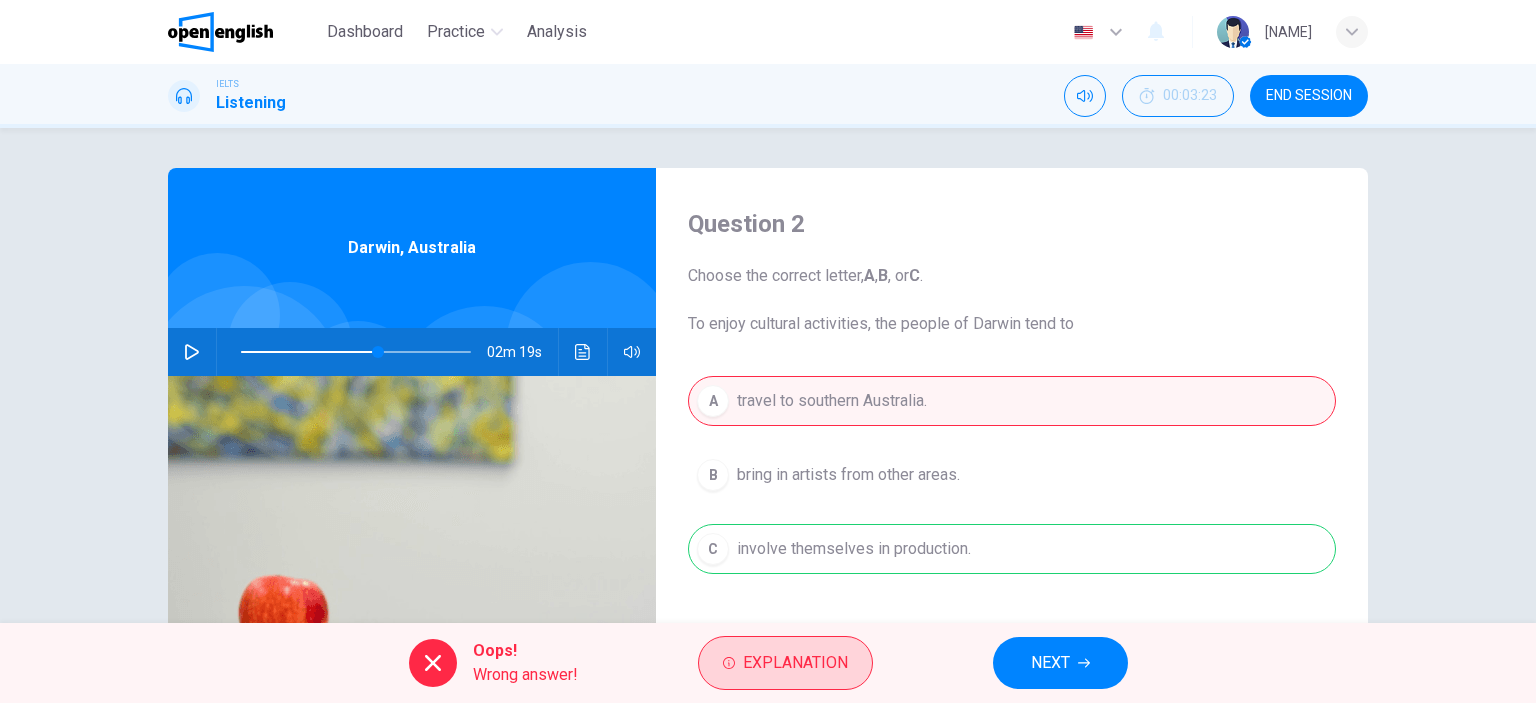 click on "Explanation" at bounding box center [785, 663] 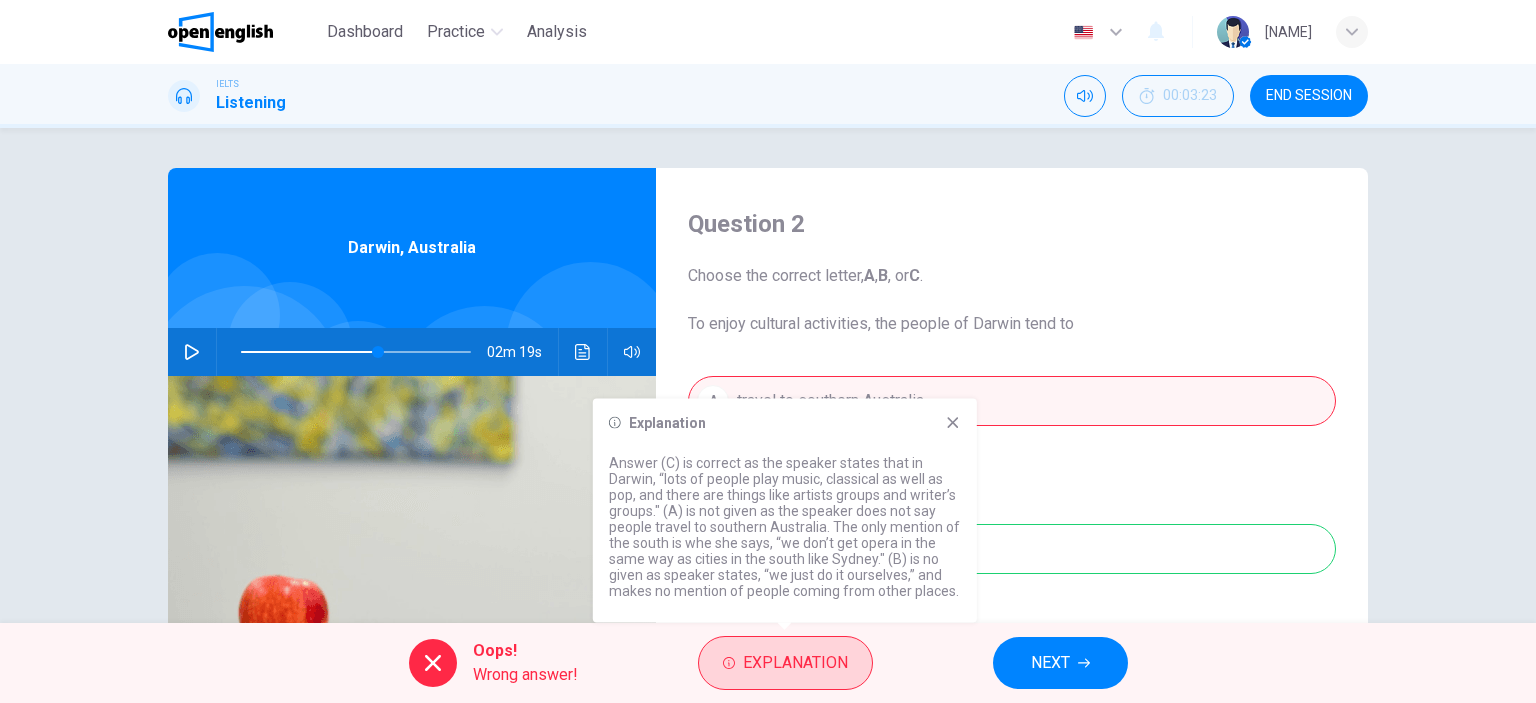 click on "Explanation" at bounding box center [795, 663] 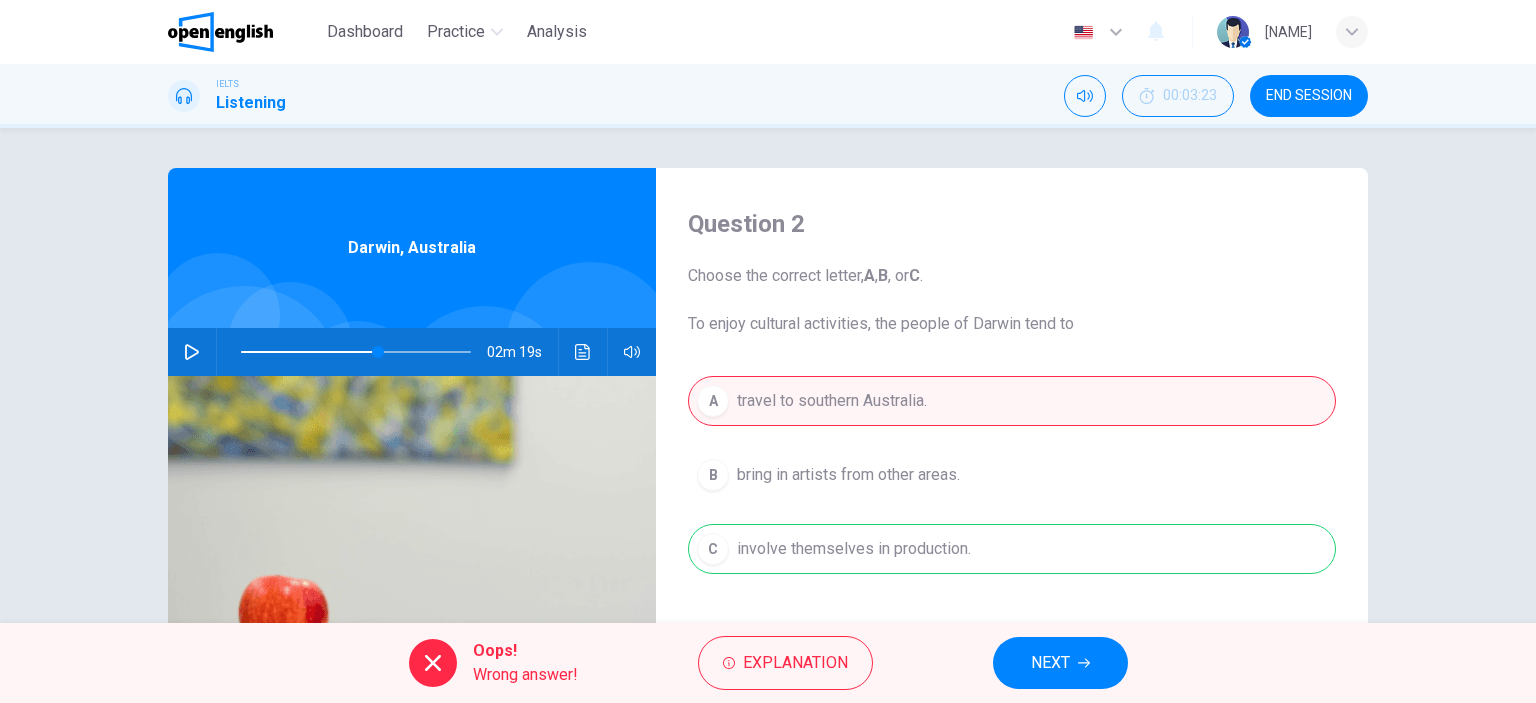 drag, startPoint x: 871, startPoint y: 551, endPoint x: 993, endPoint y: 558, distance: 122.20065 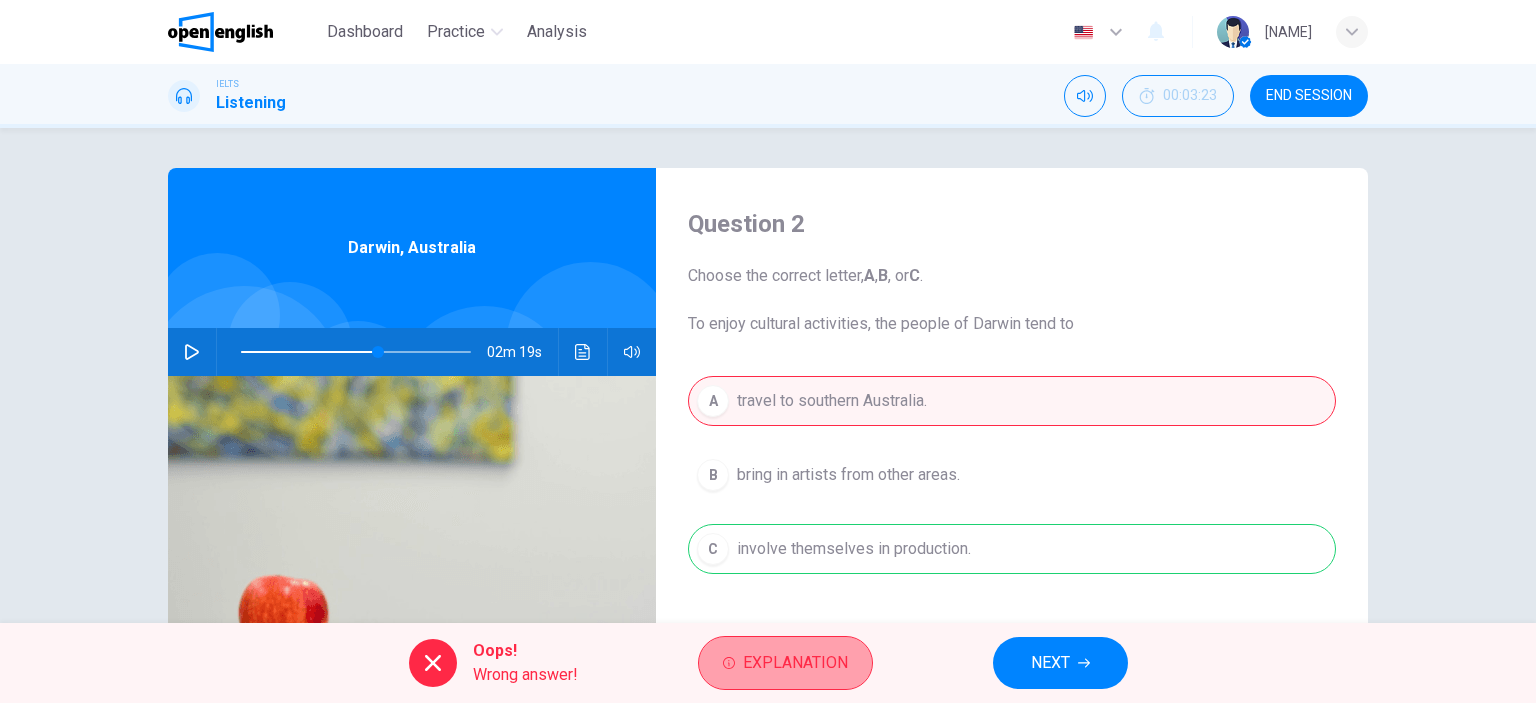 click on "Explanation" at bounding box center [795, 663] 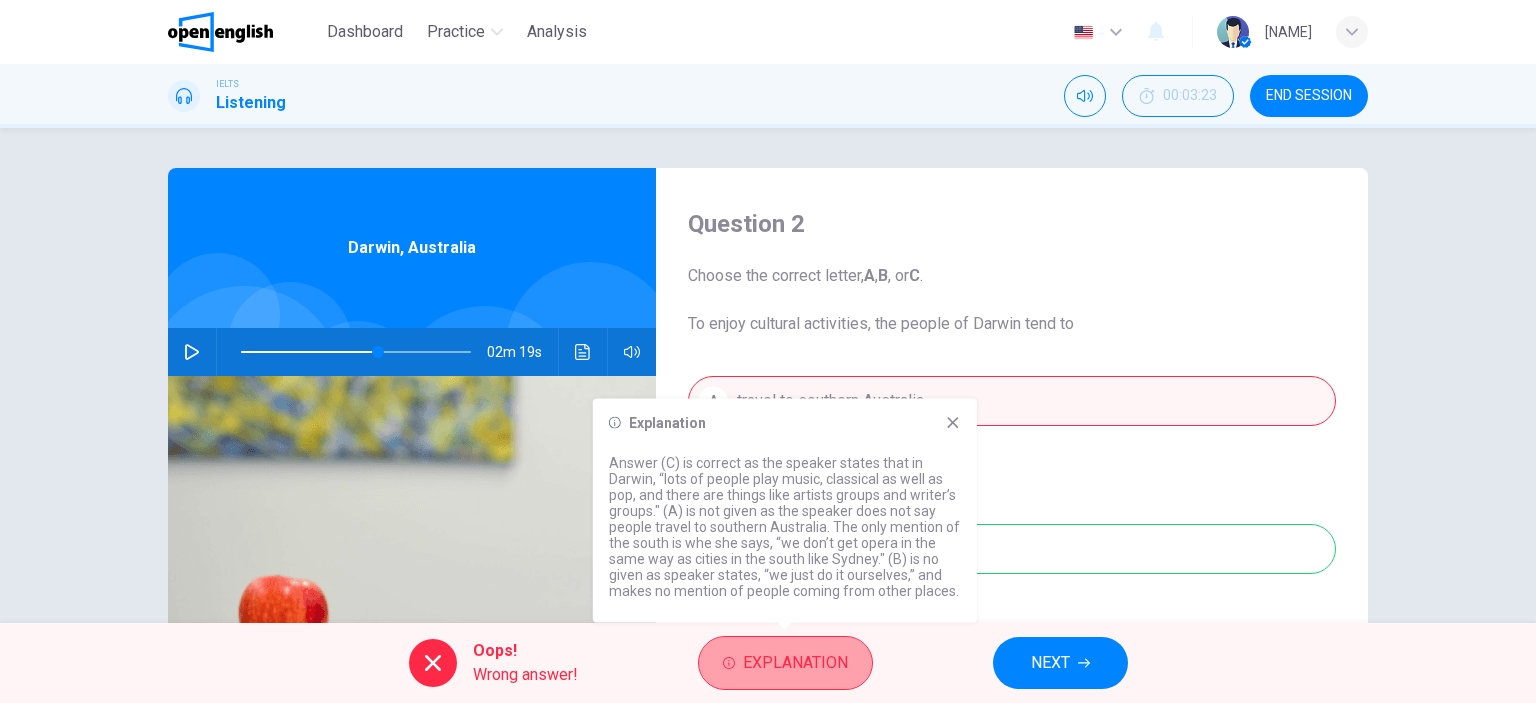 click on "Explanation" at bounding box center (795, 663) 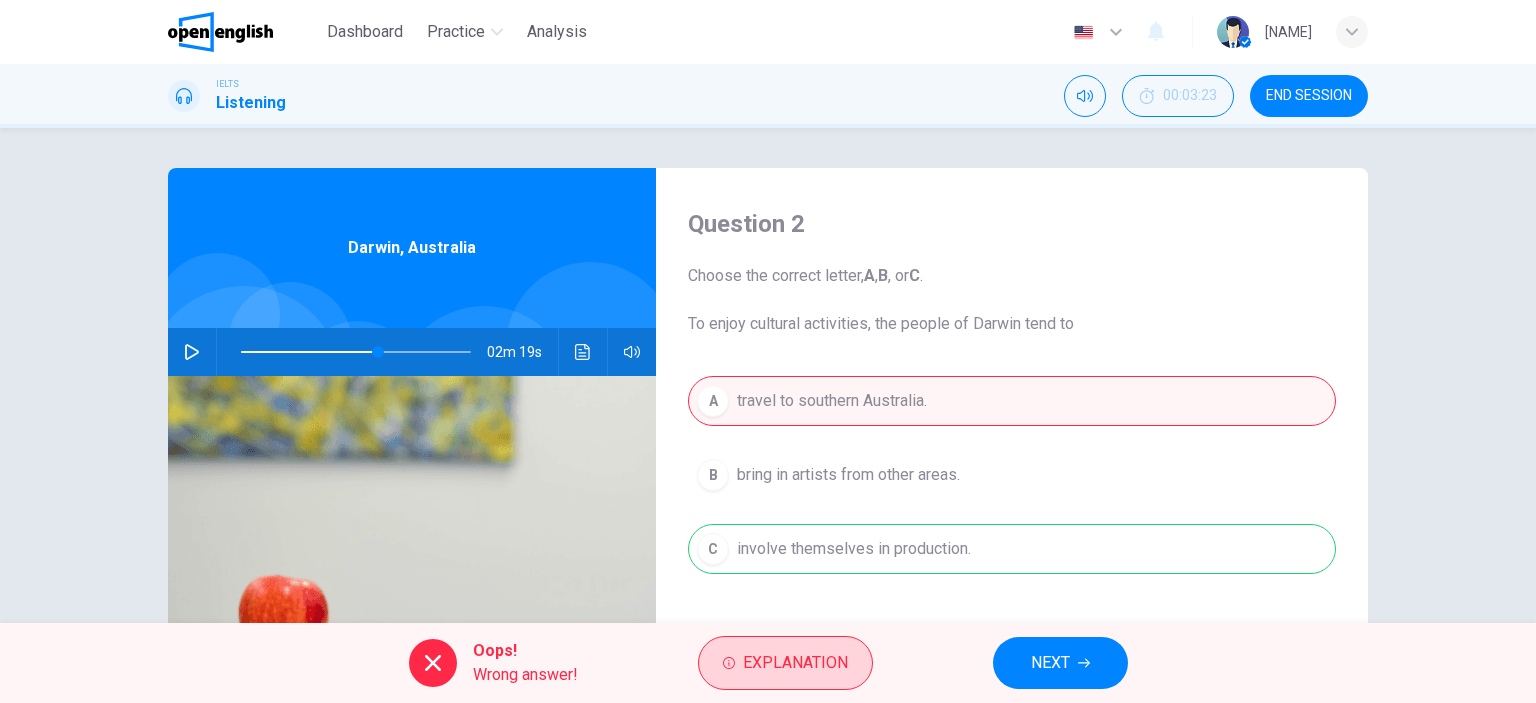 click on "Explanation" at bounding box center (795, 663) 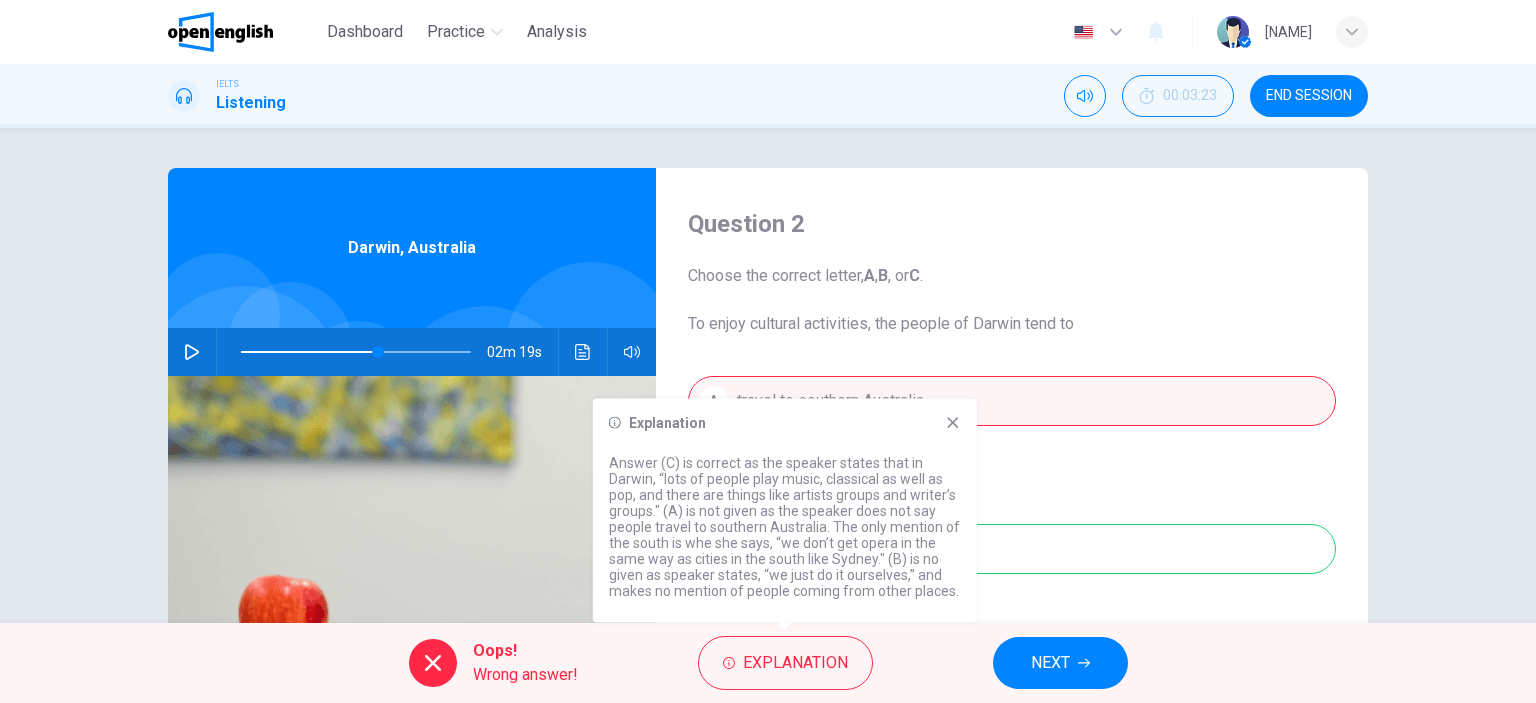 drag, startPoint x: 717, startPoint y: 483, endPoint x: 760, endPoint y: 518, distance: 55.443665 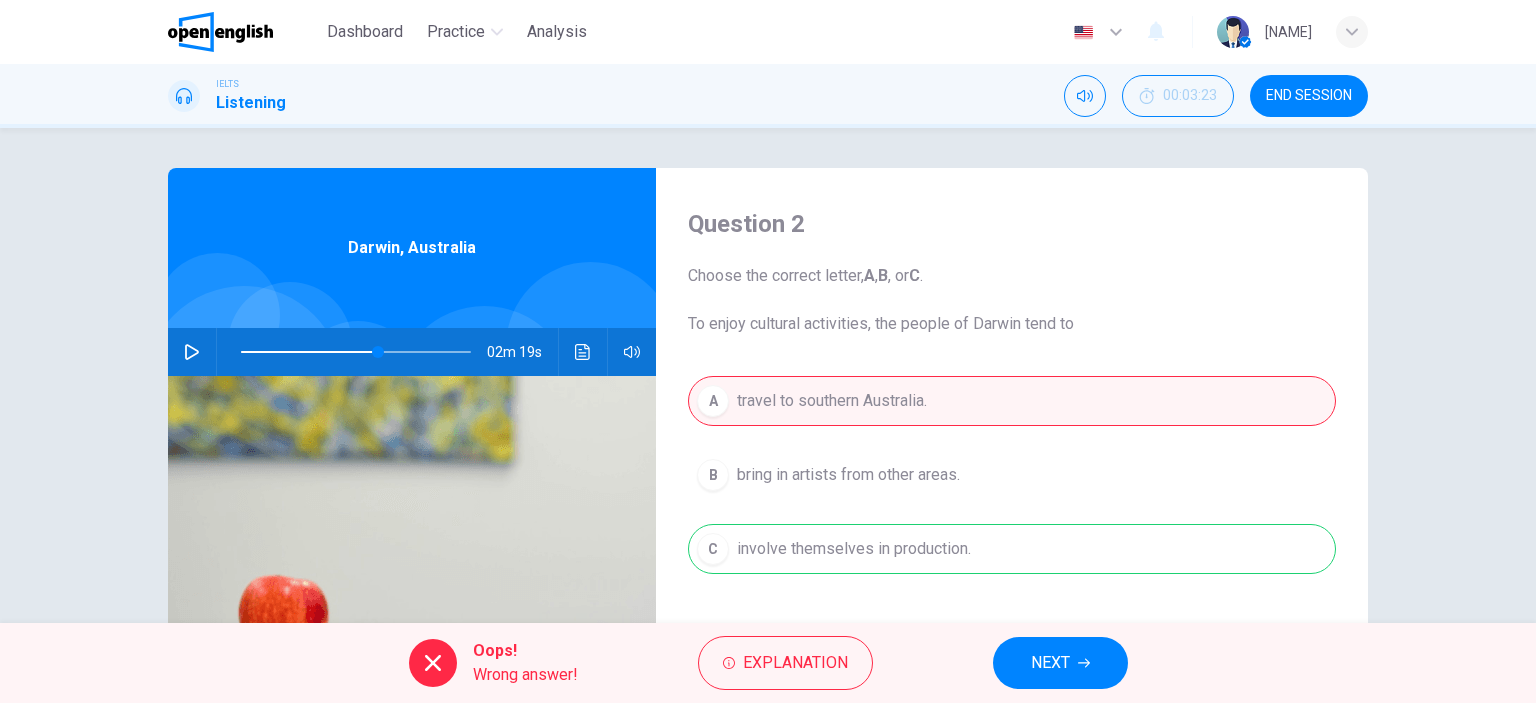 click on "NEXT" at bounding box center (1050, 663) 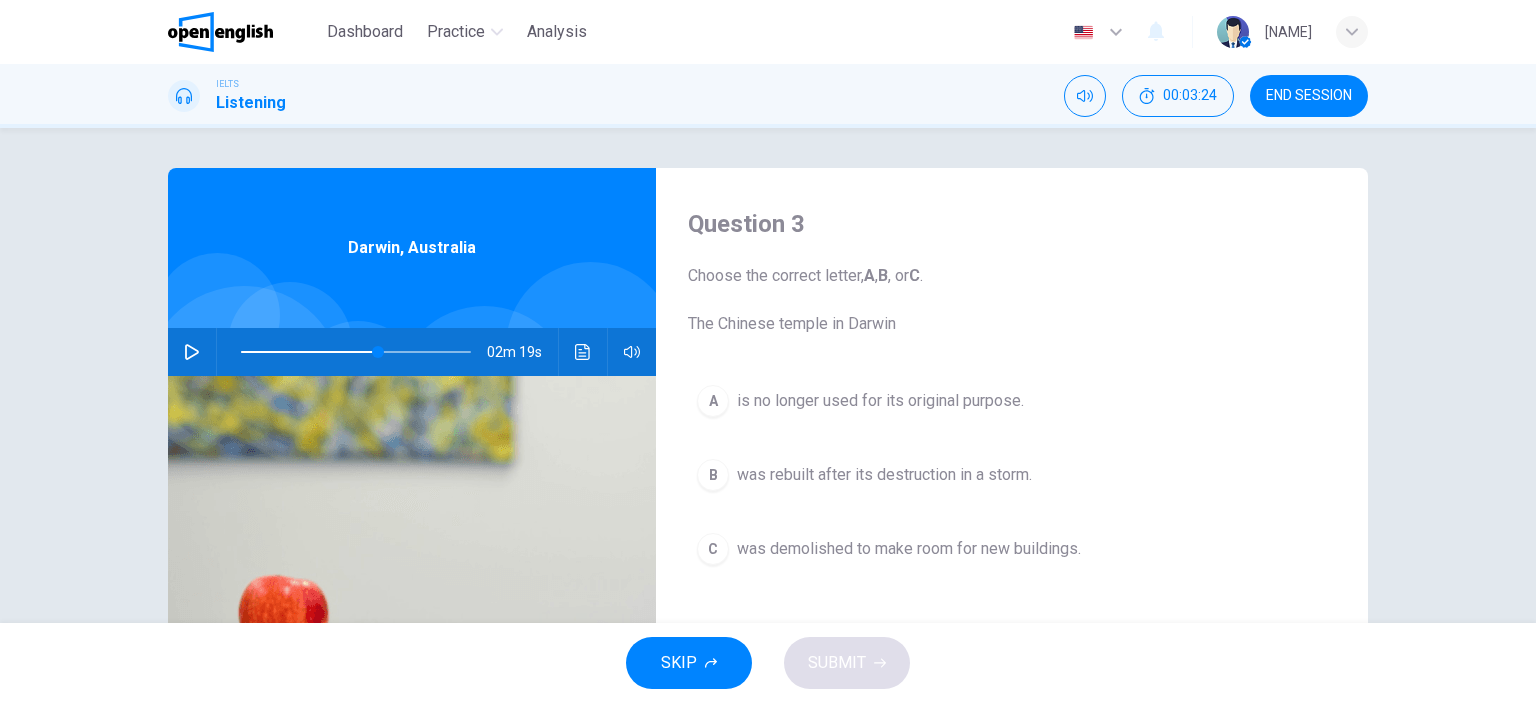 click at bounding box center [192, 352] 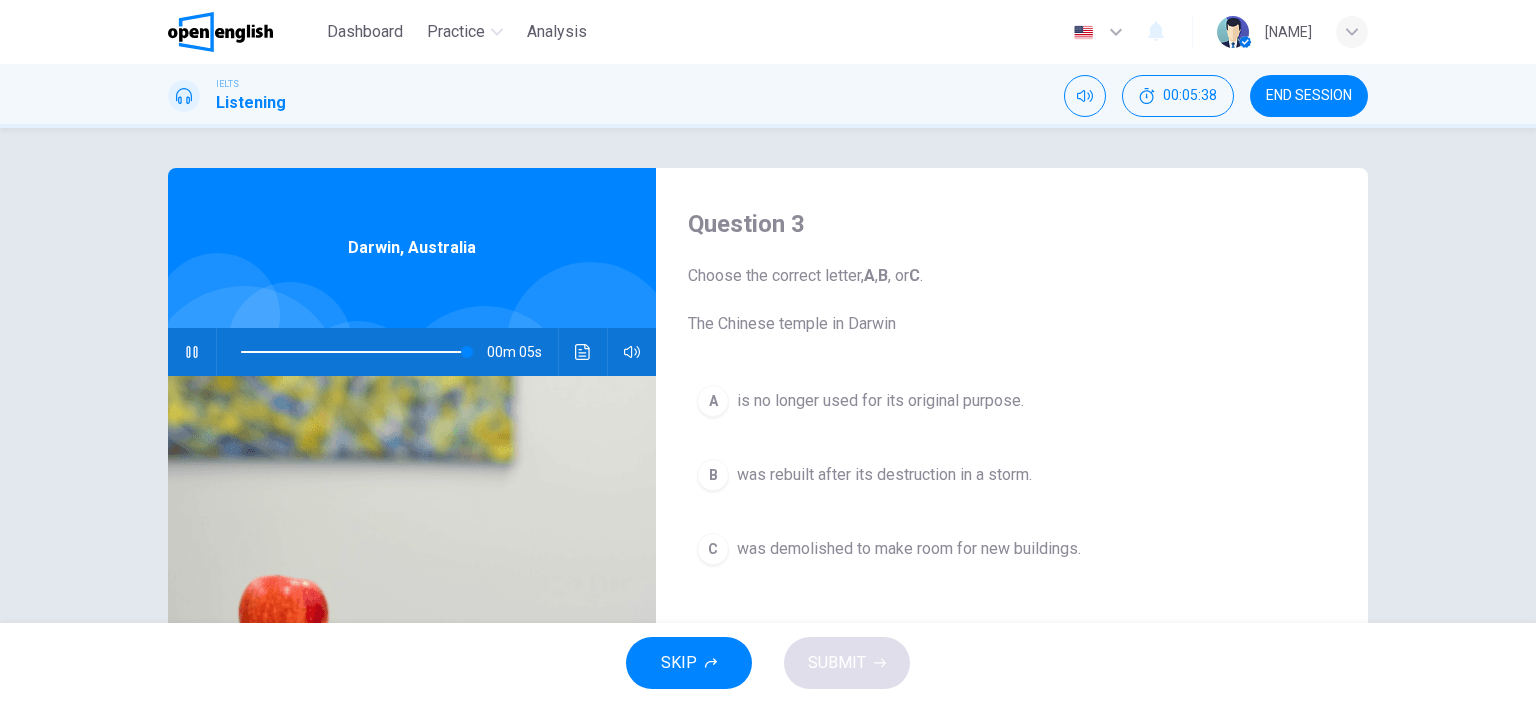 click at bounding box center (356, 352) 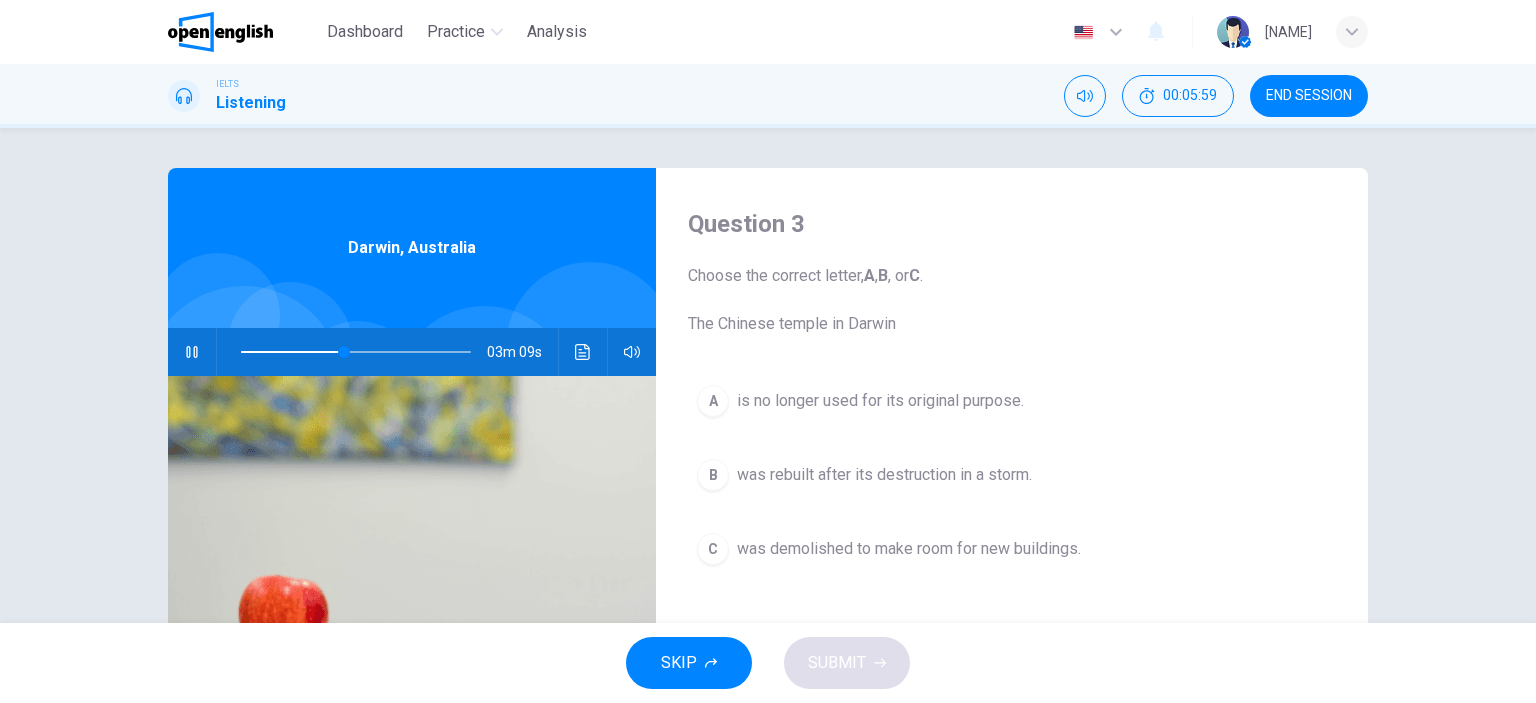 click on "was rebuilt after its destruction in a storm." at bounding box center (884, 475) 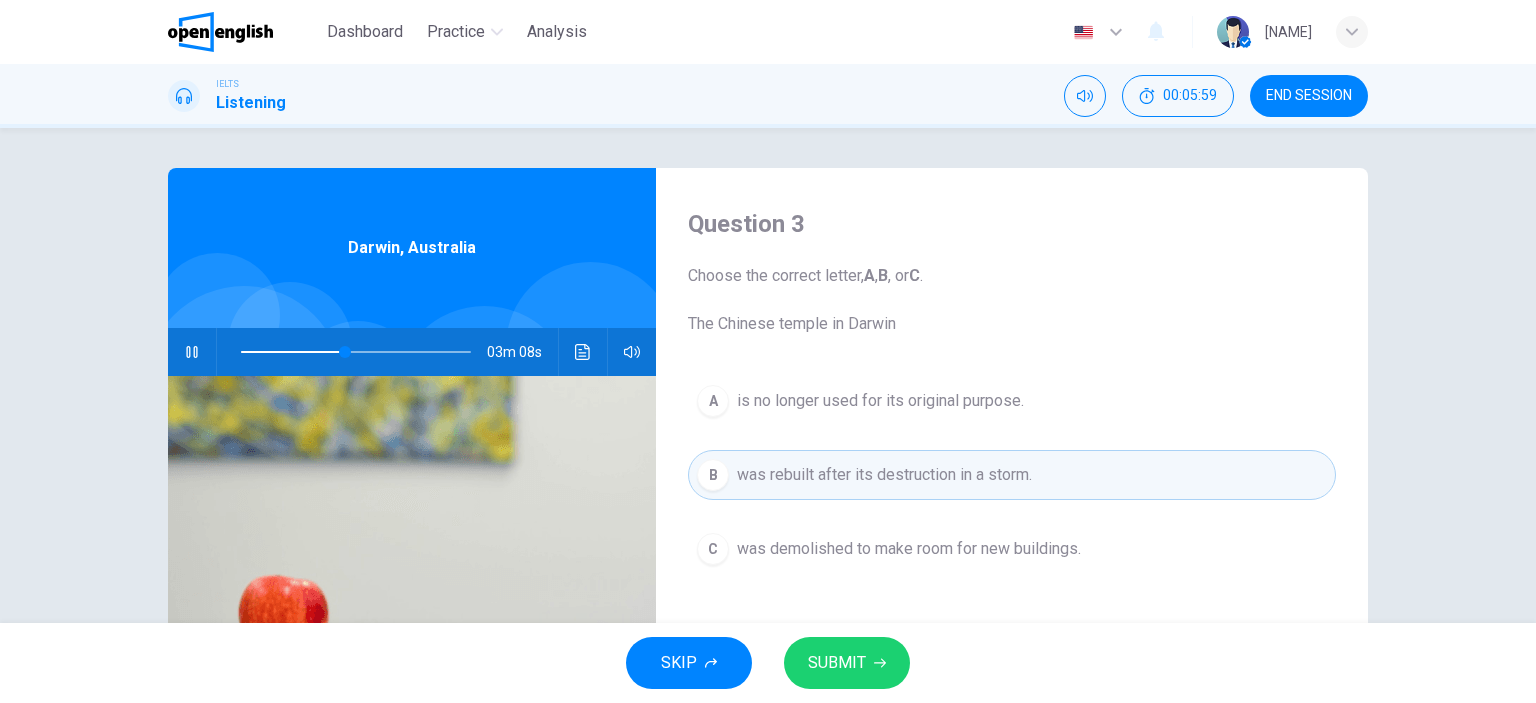 click on "SKIP SUBMIT" at bounding box center (768, 663) 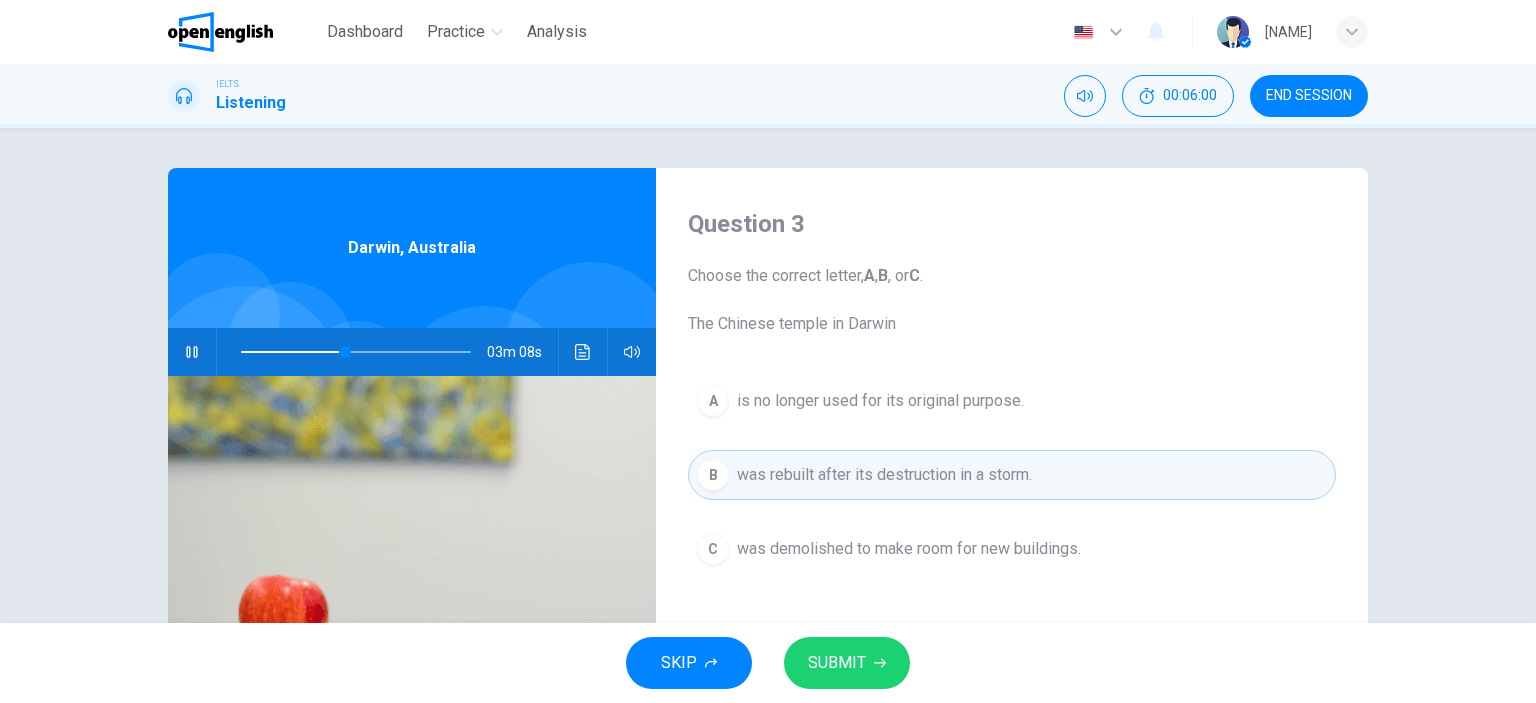 click on "SUBMIT" at bounding box center [837, 663] 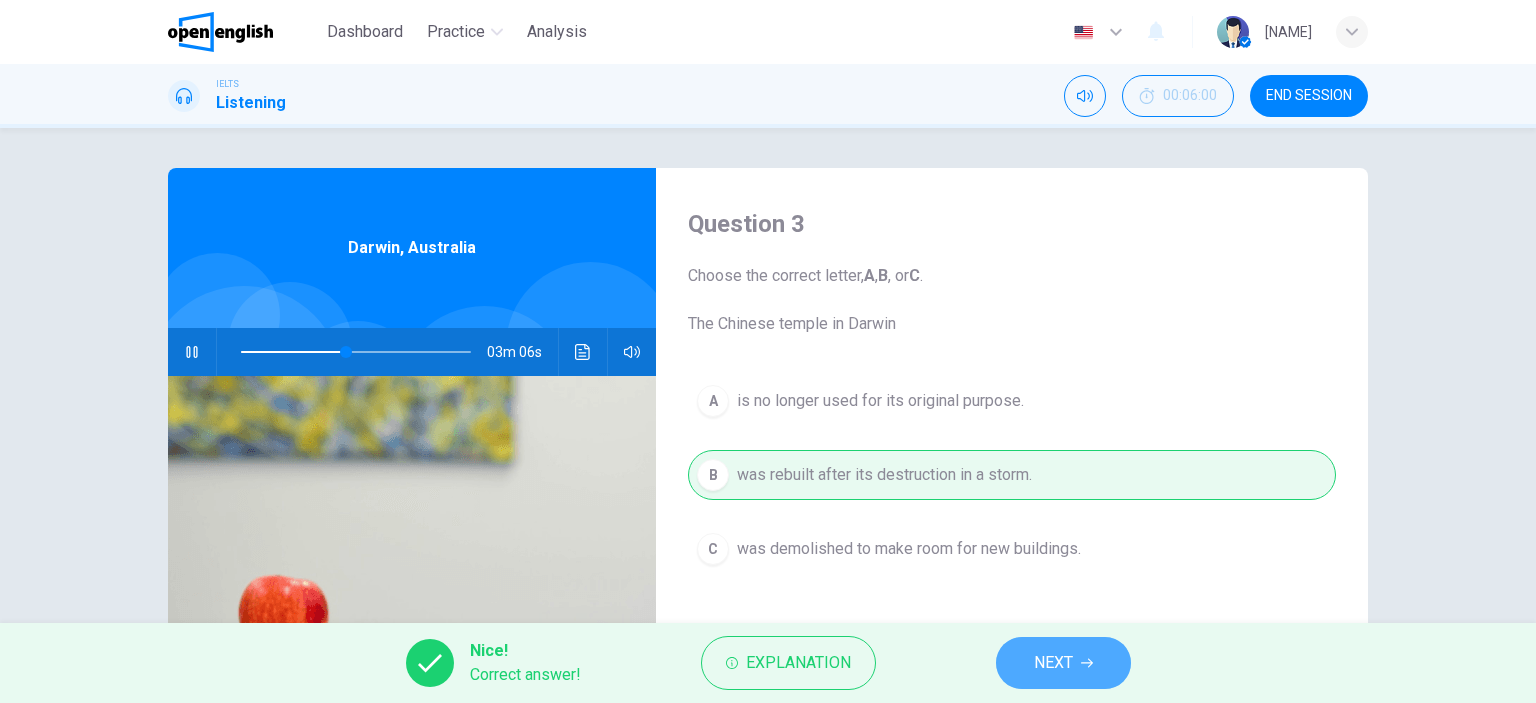 click on "NEXT" at bounding box center (1063, 663) 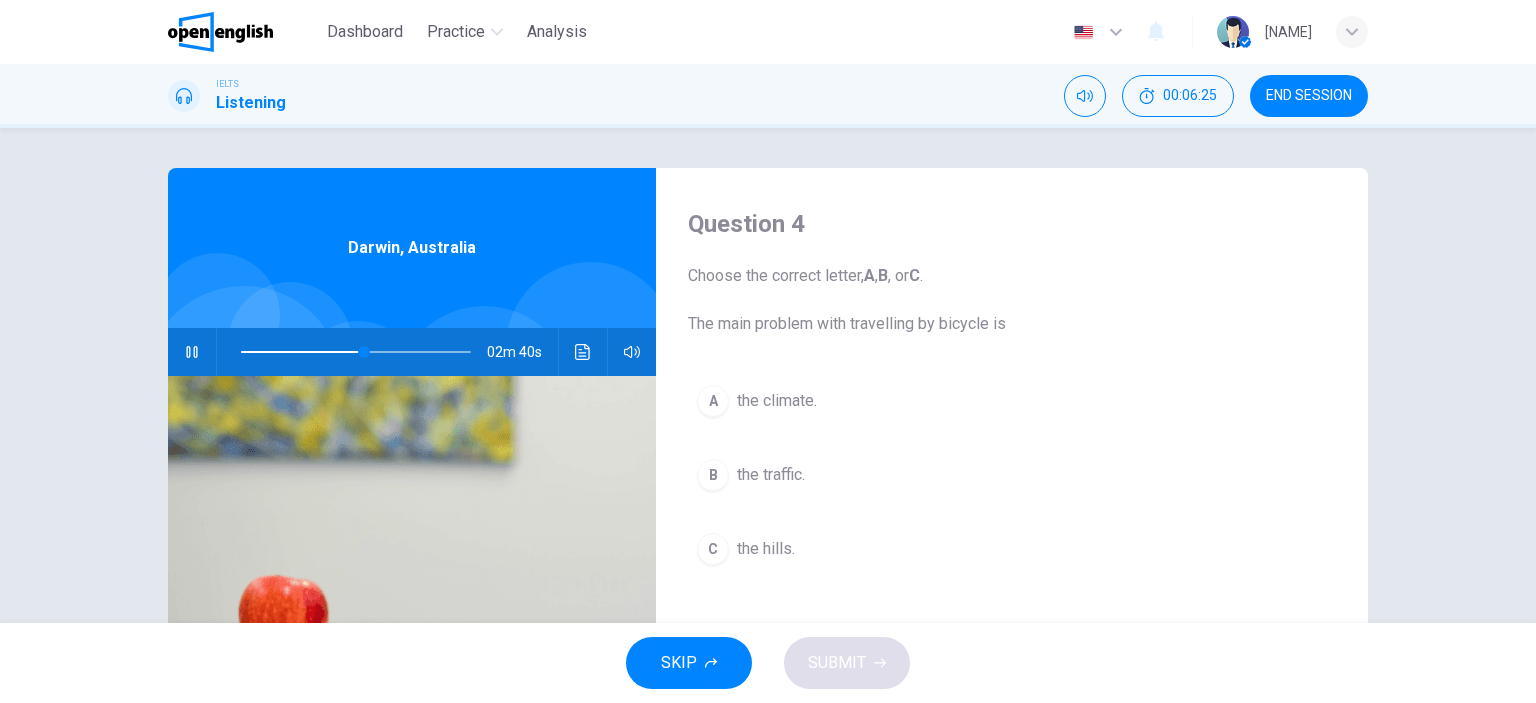 click on "the climate." at bounding box center [777, 401] 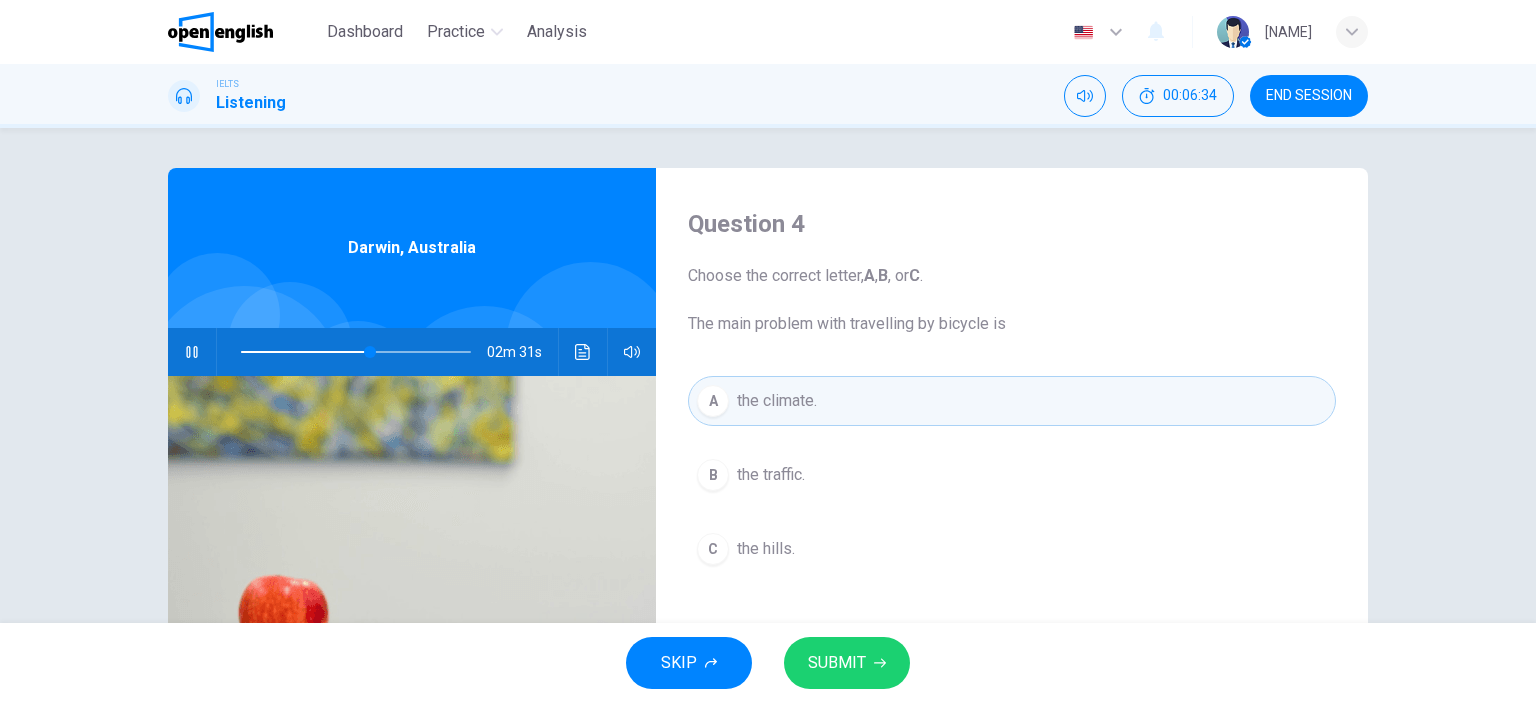 click on "SUBMIT" at bounding box center [837, 663] 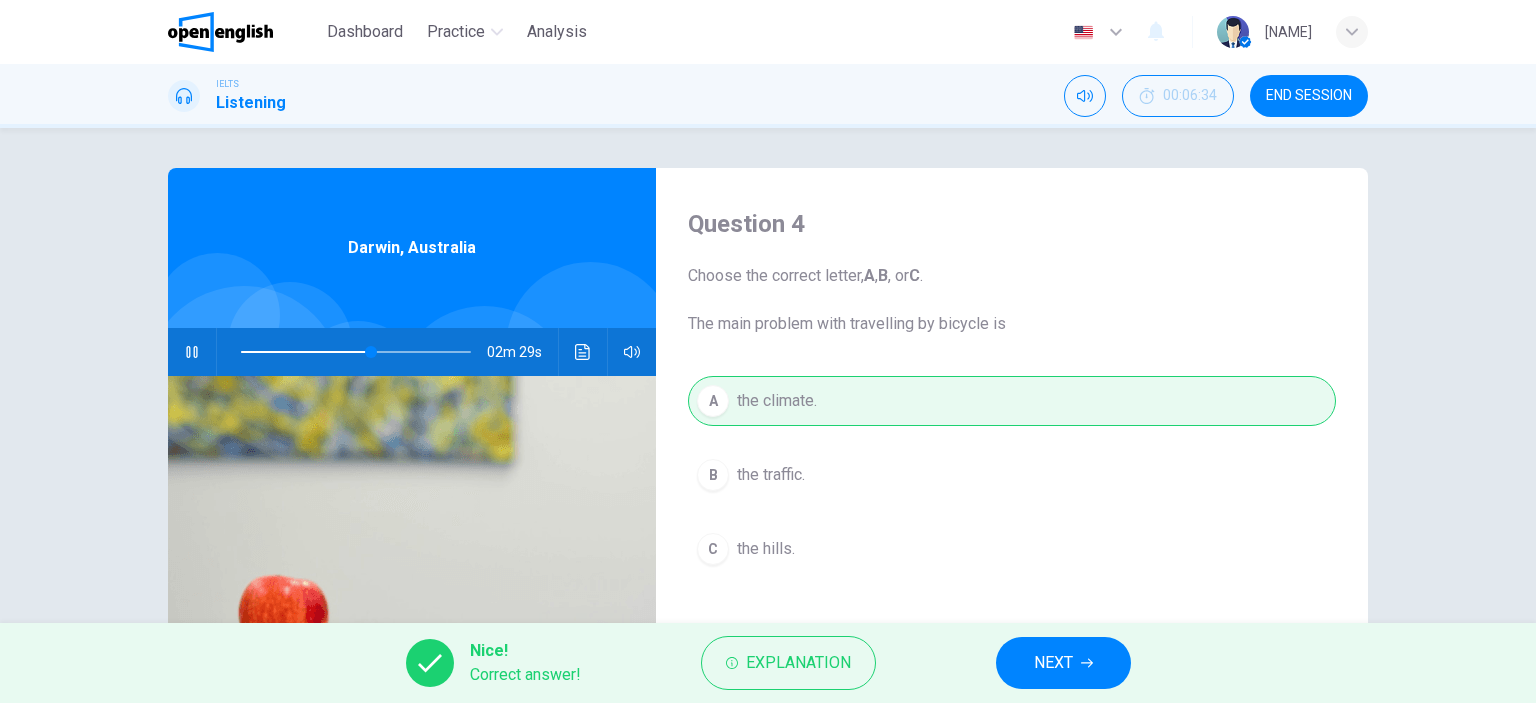 click 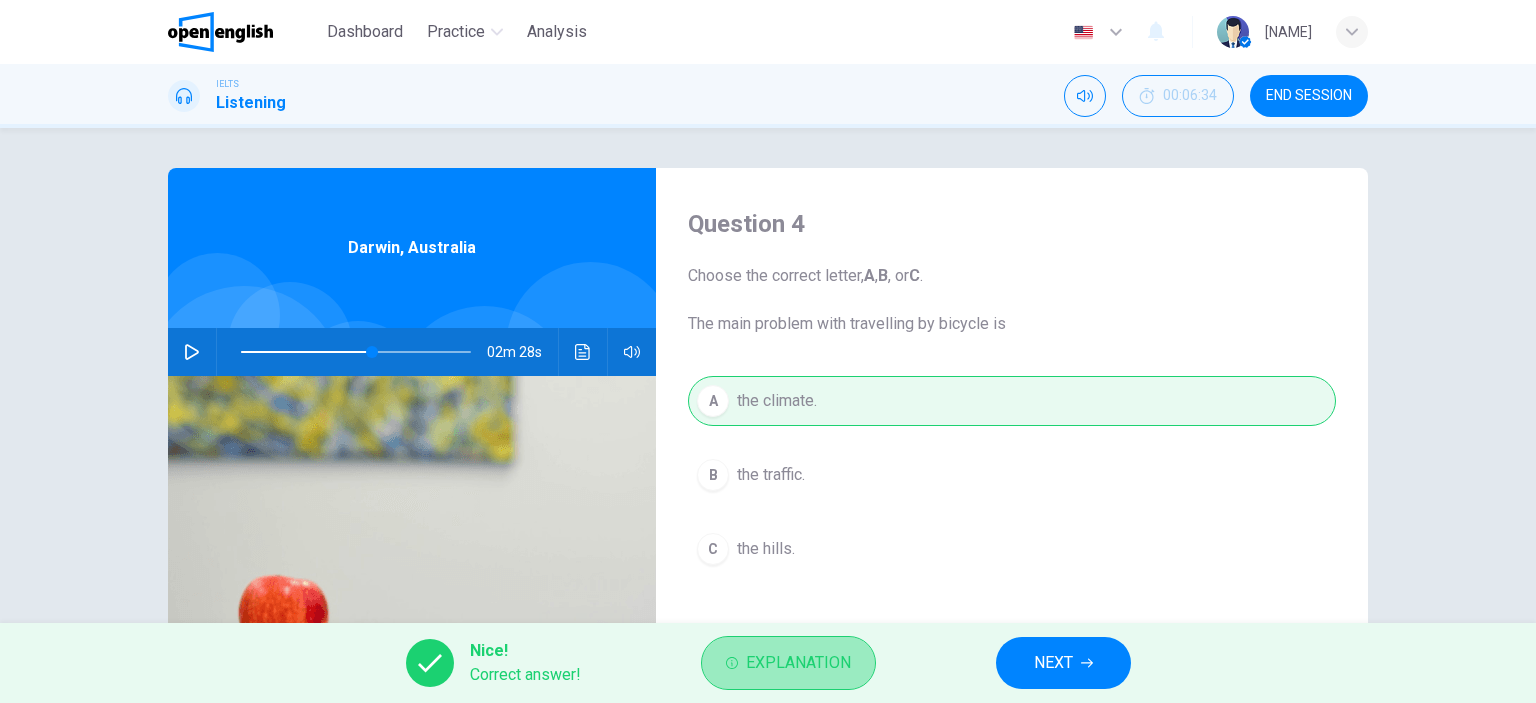 click on "Explanation" at bounding box center (798, 663) 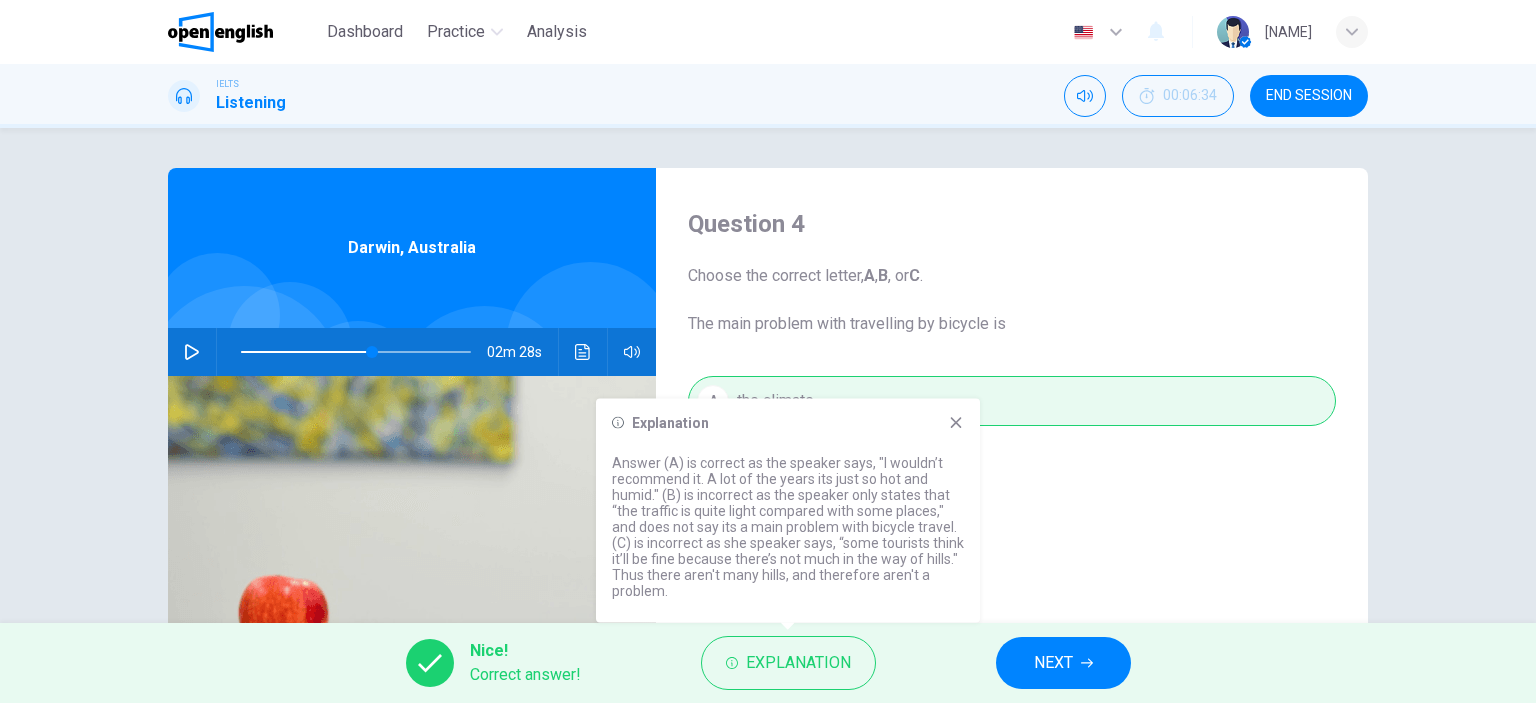 drag, startPoint x: 748, startPoint y: 462, endPoint x: 771, endPoint y: 462, distance: 23 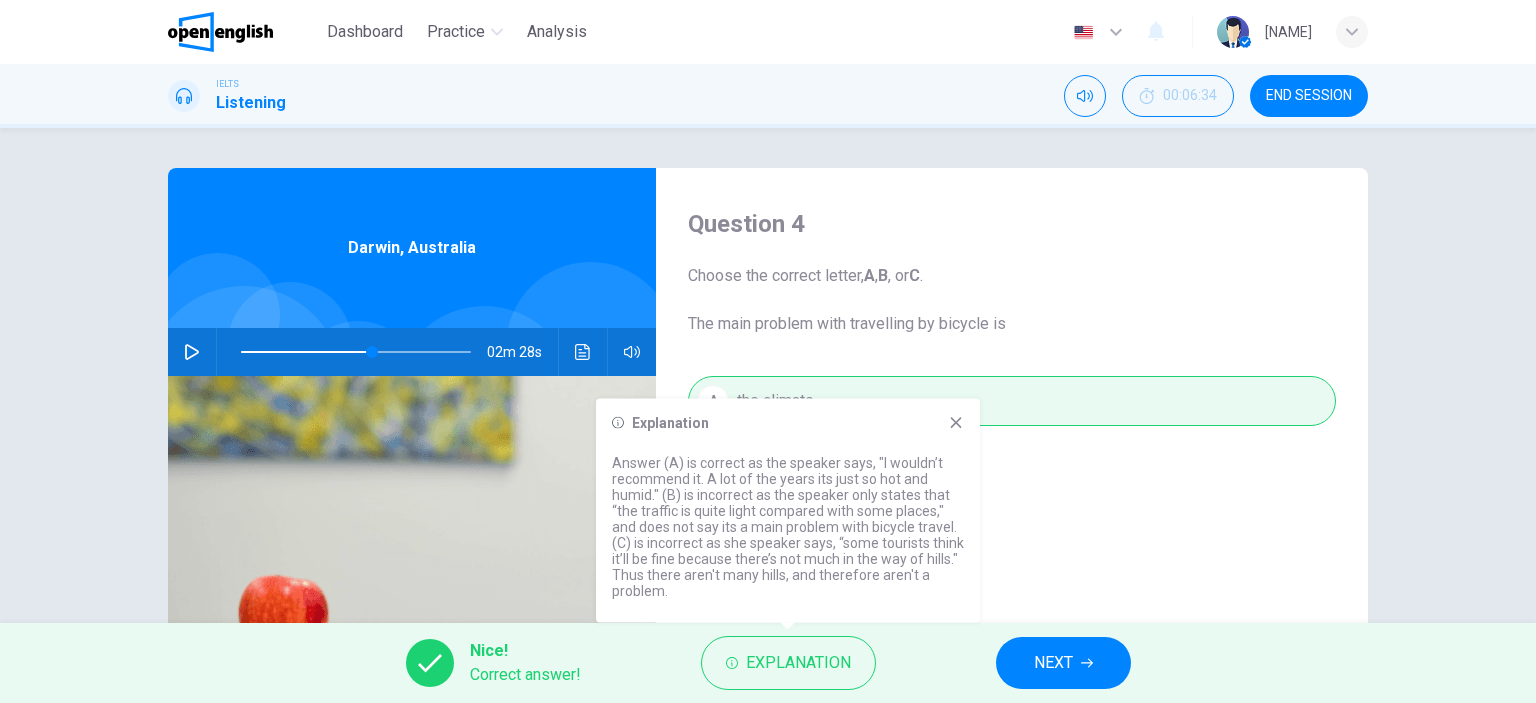 drag, startPoint x: 620, startPoint y: 489, endPoint x: 640, endPoint y: 489, distance: 20 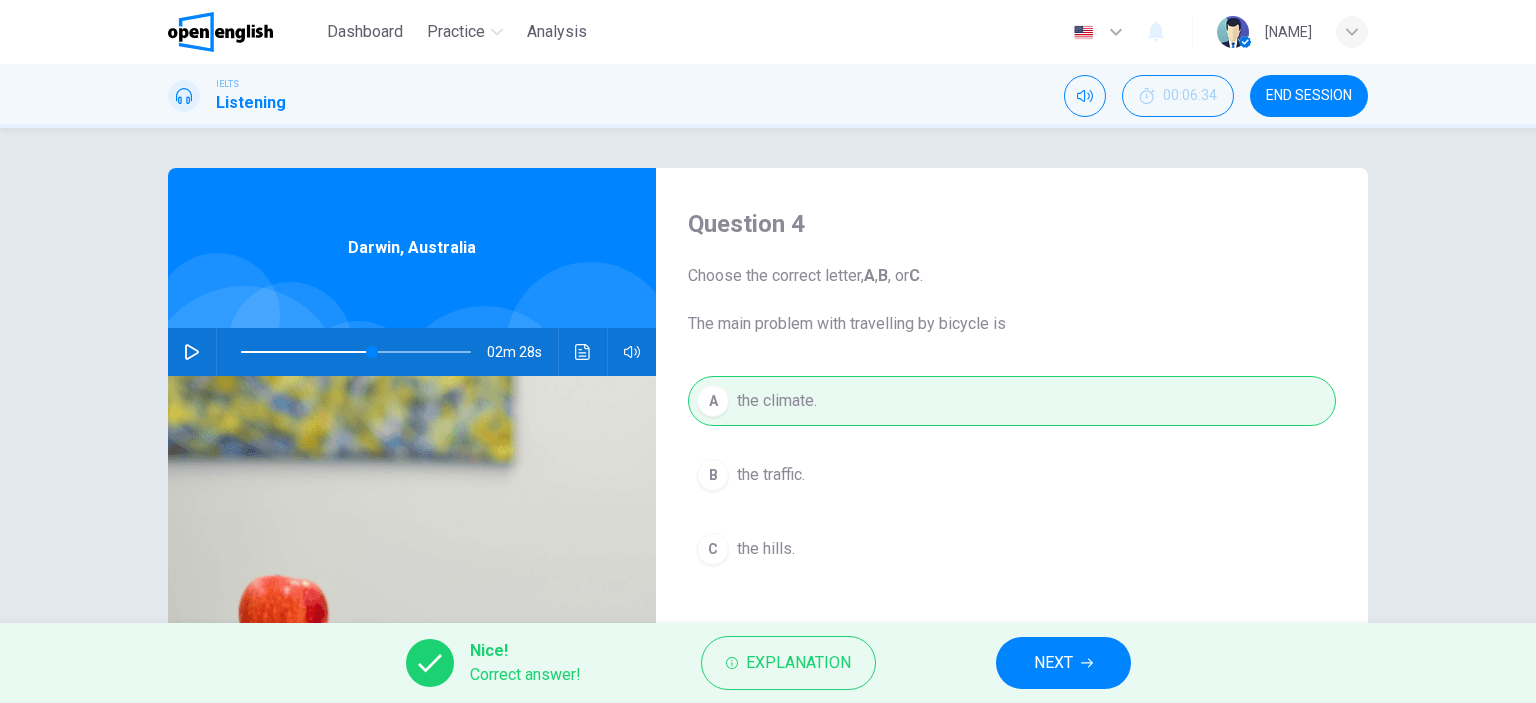 click 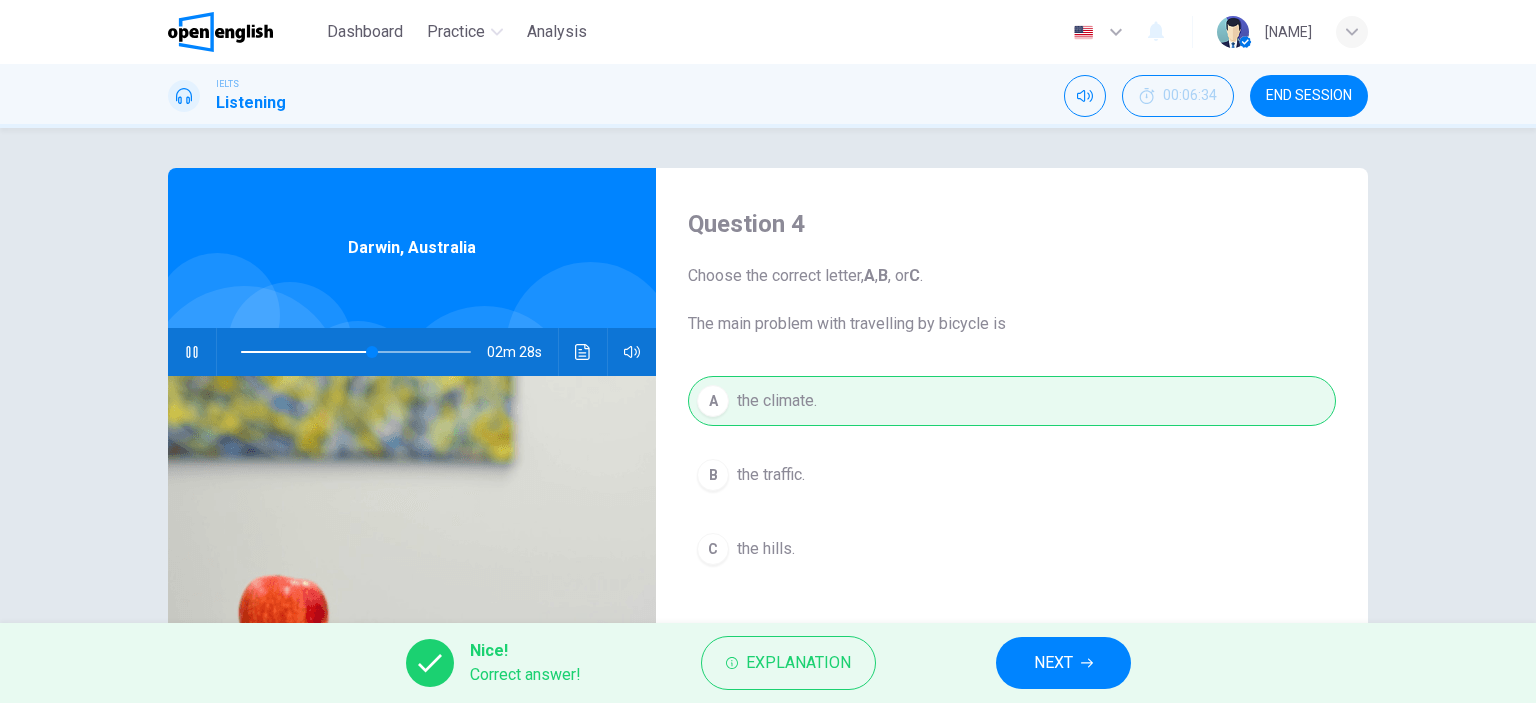 click on "NEXT" at bounding box center (1063, 663) 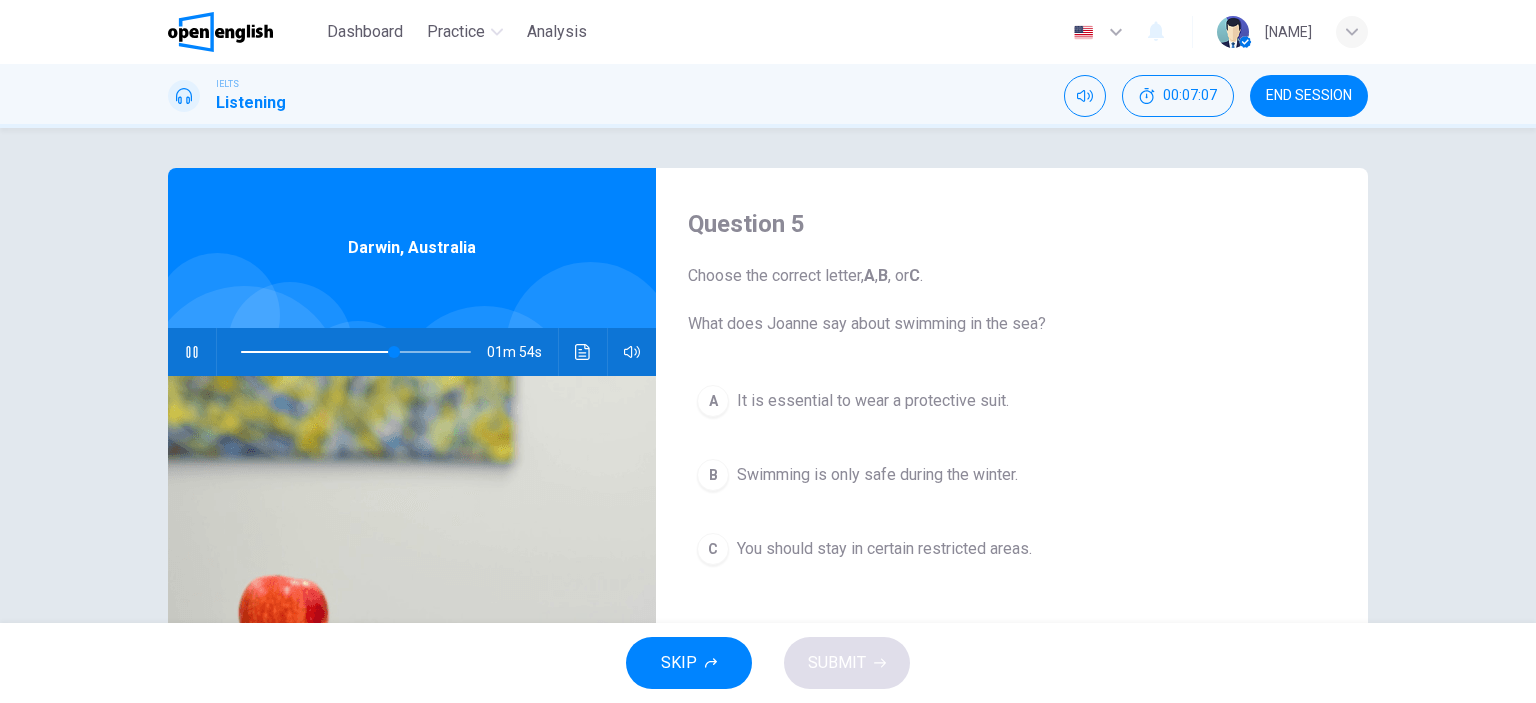 click on "You should stay in certain restricted areas." at bounding box center [884, 549] 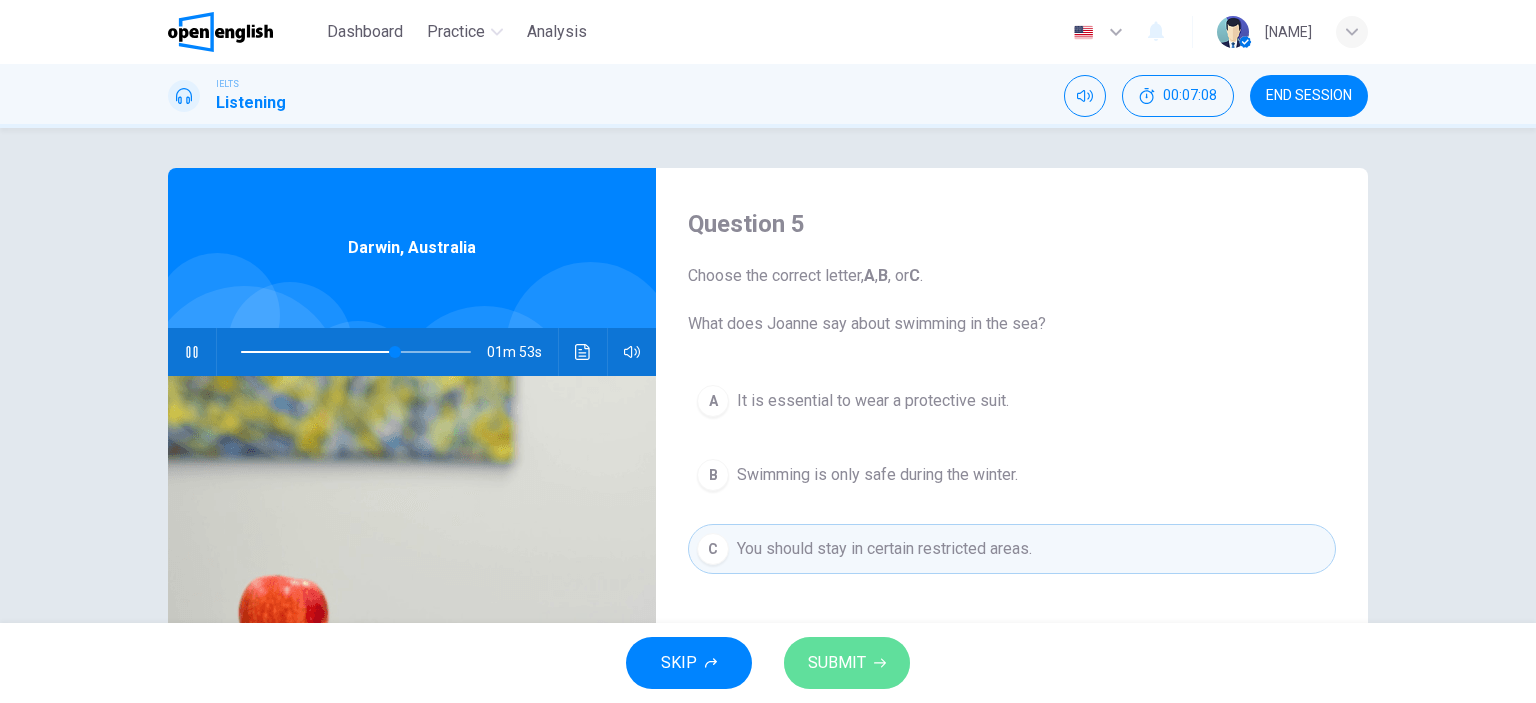 click on "SUBMIT" at bounding box center [837, 663] 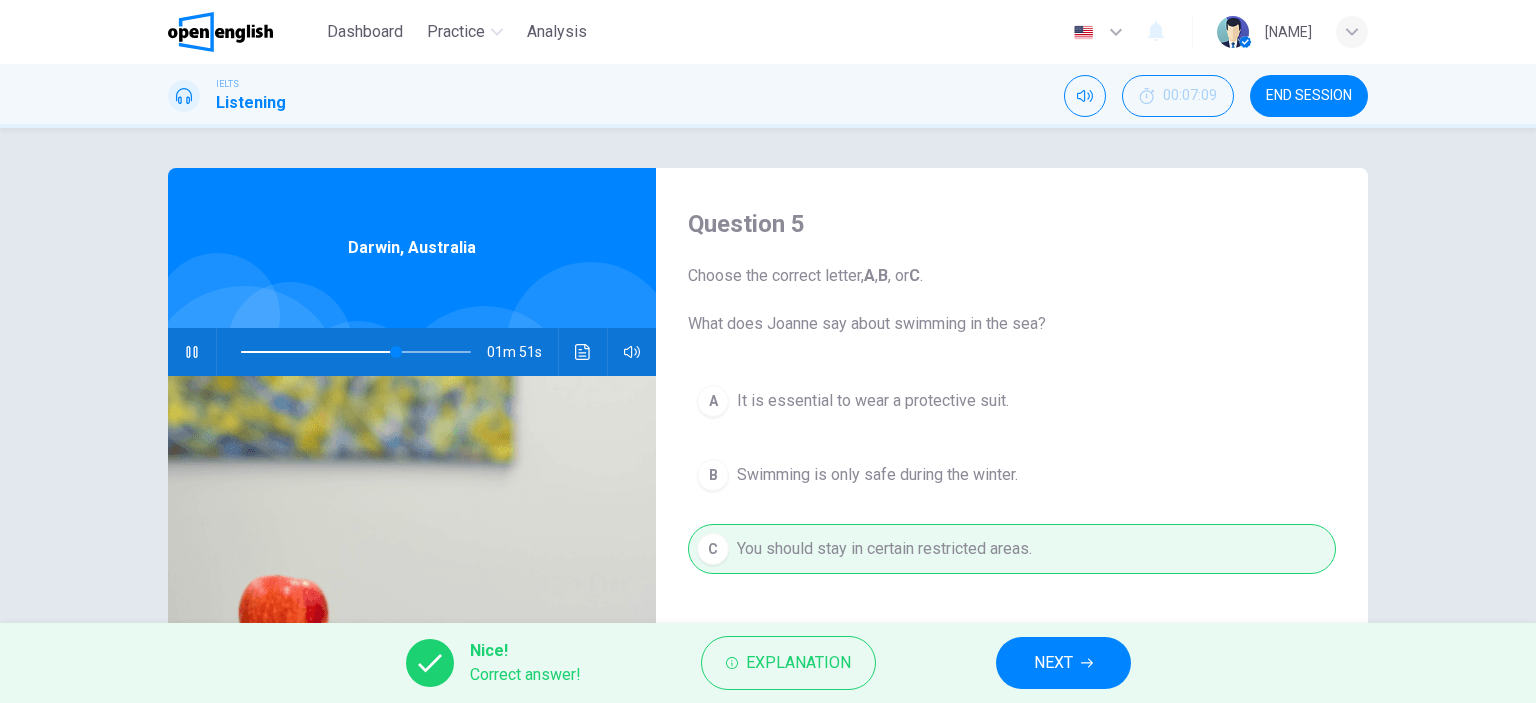 click 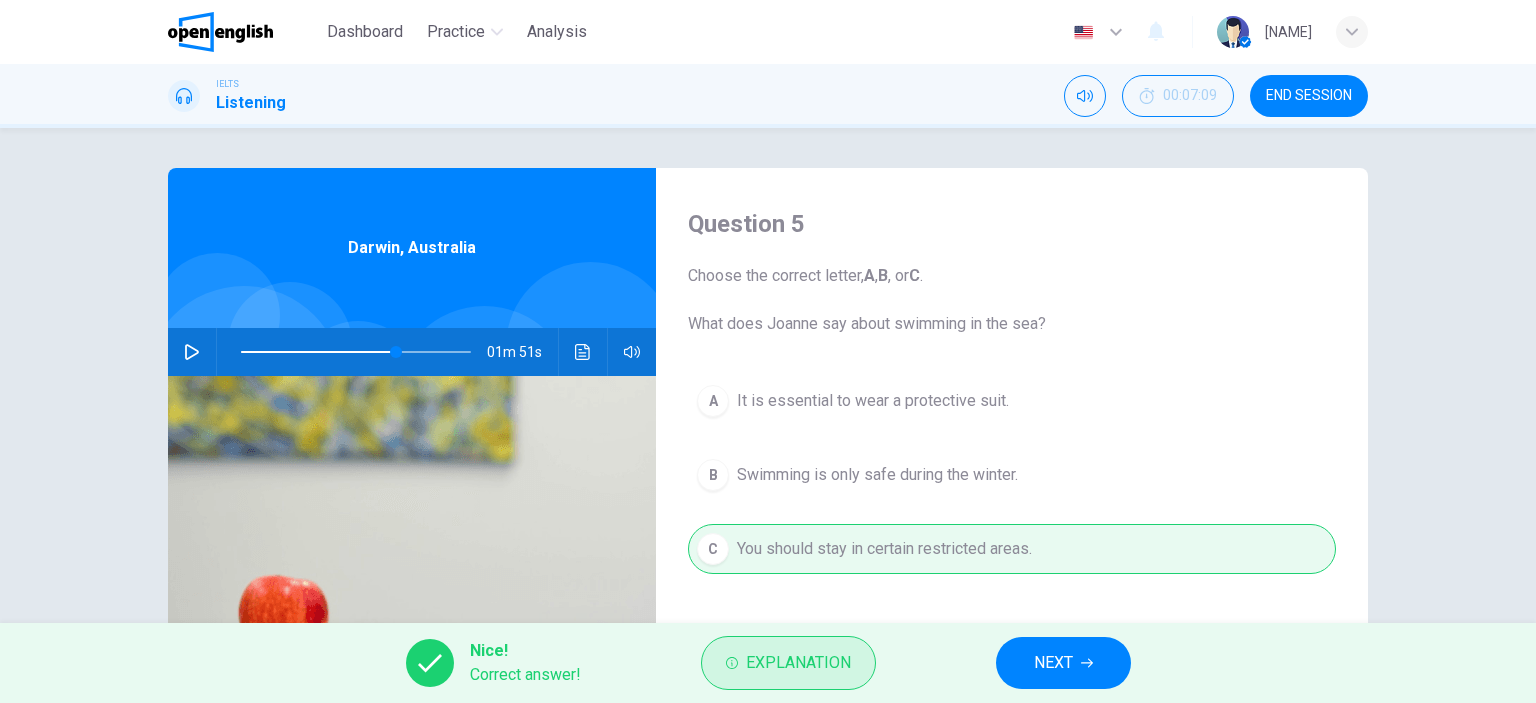 click on "Explanation" at bounding box center (788, 663) 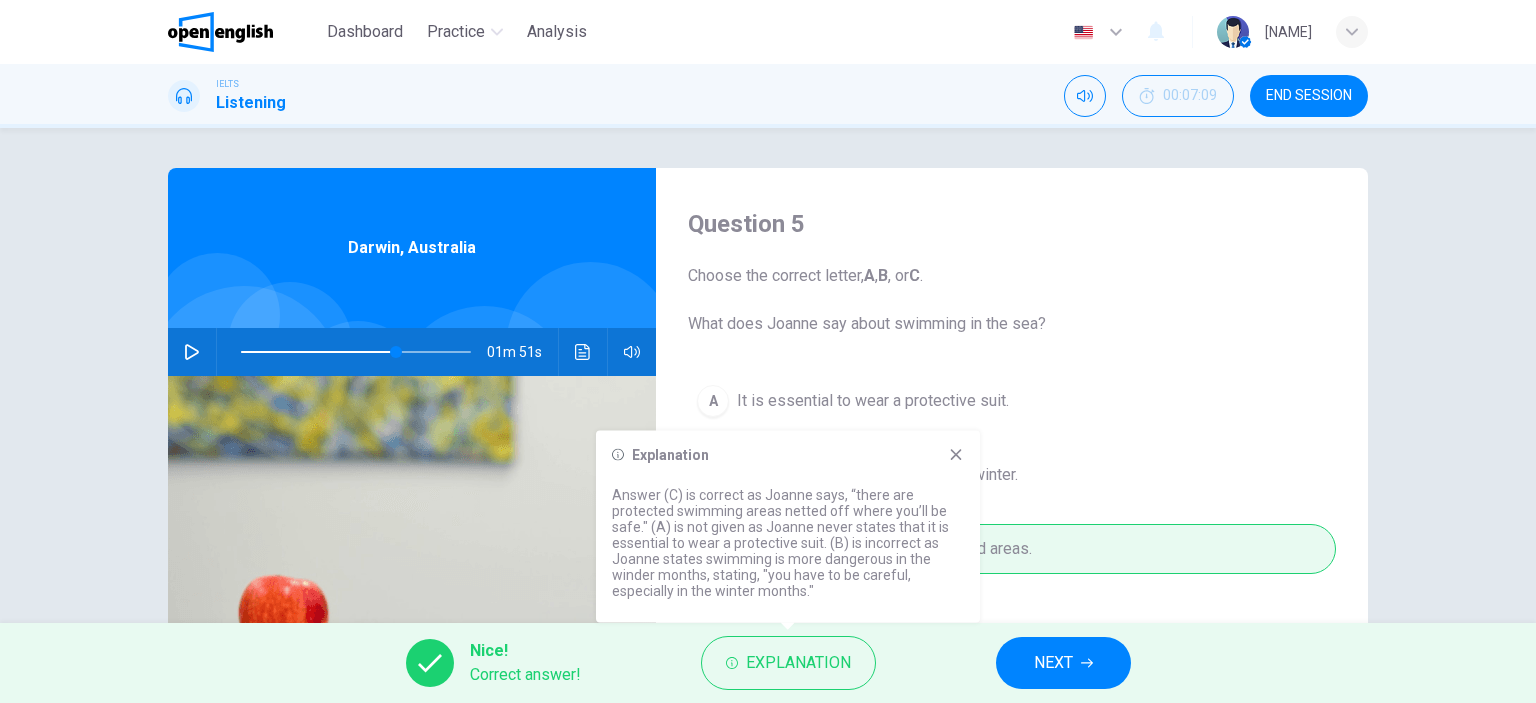 click on "Answer (C) is correct as Joanne says, “there are protected swimming areas netted off where you’ll be safe."
(A) is not given as Joanne never states that it is essential to wear a protective suit.
(B) is incorrect as Joanne states swimming is more dangerous in the winder months, stating, "you have to be careful, especially in the winter months."" at bounding box center [788, 543] 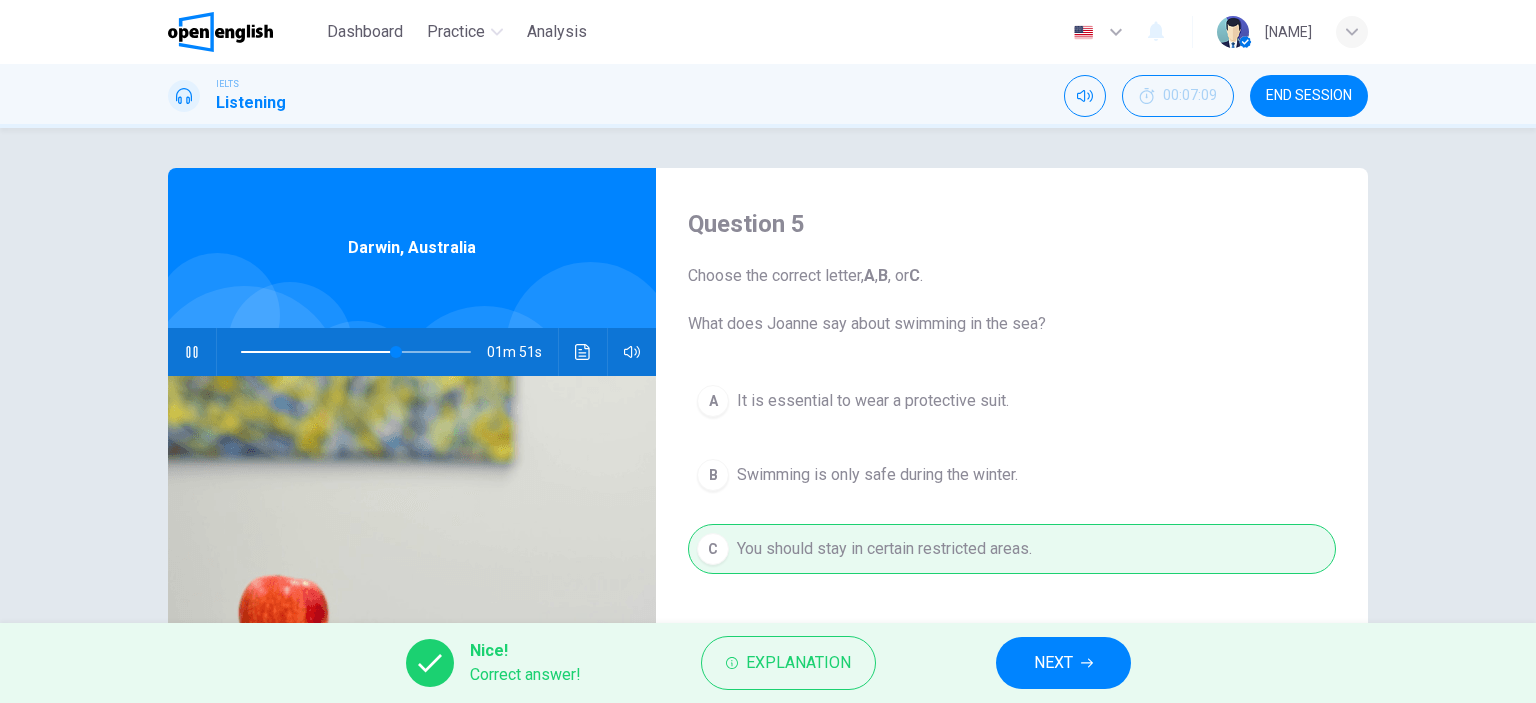 click on "NEXT" at bounding box center [1053, 663] 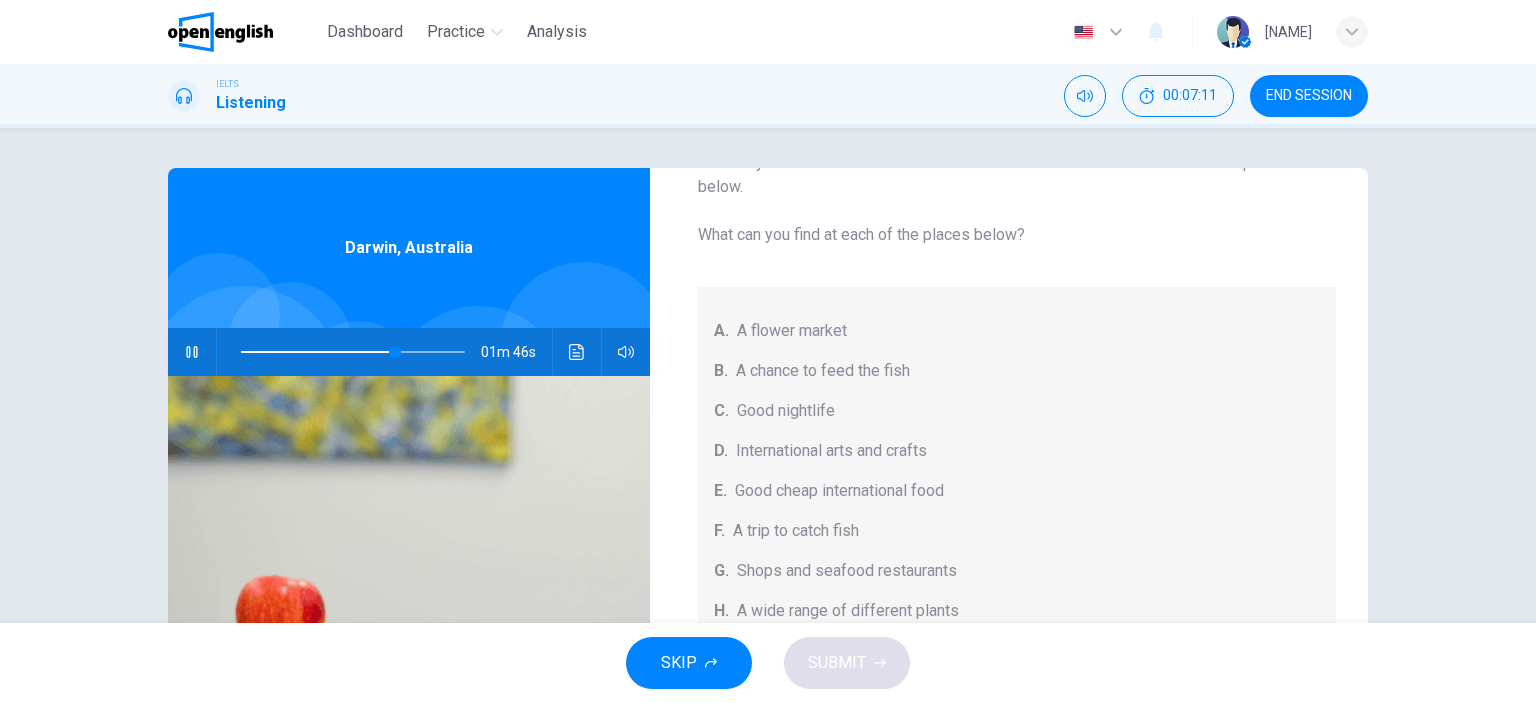 scroll, scrollTop: 224, scrollLeft: 0, axis: vertical 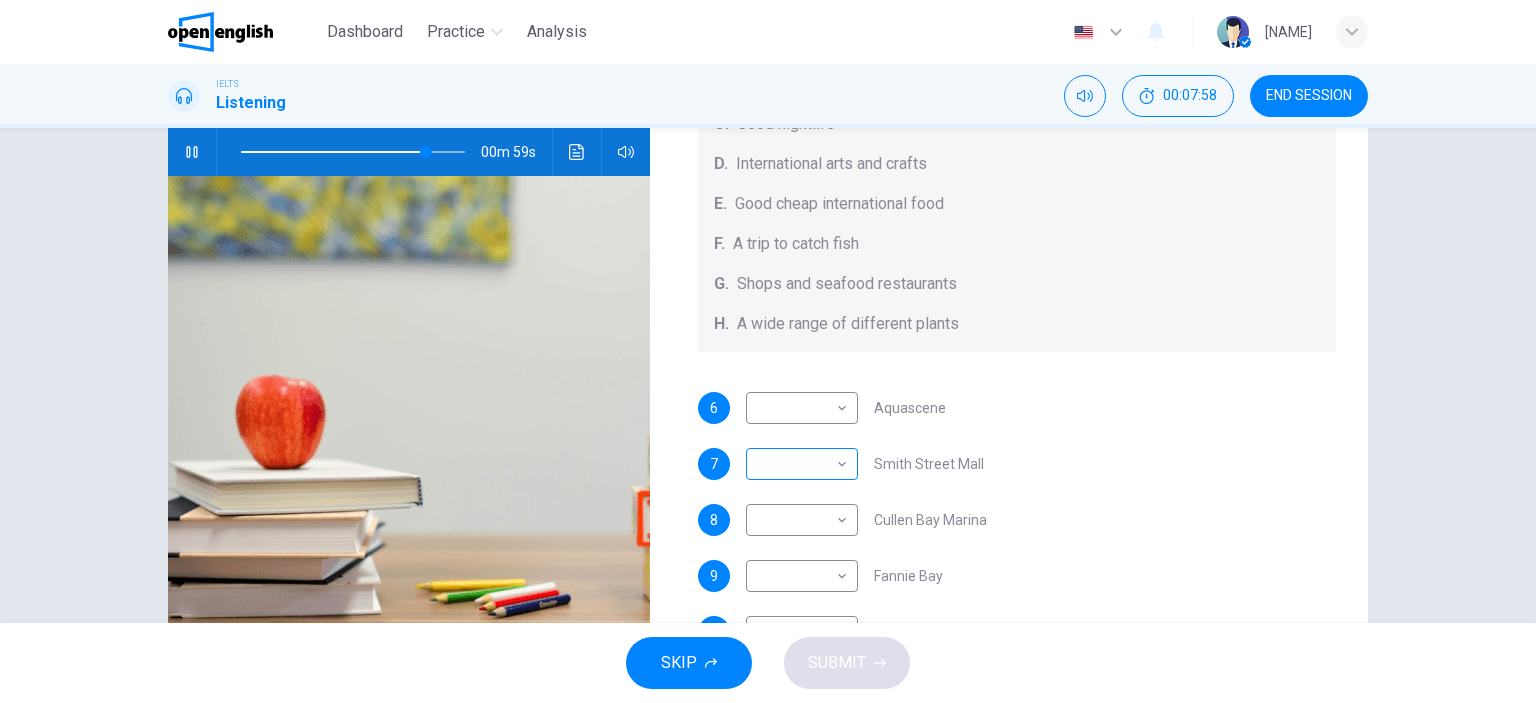 click on "This site uses cookies, as explained in our  Privacy Policy . If you agree to the use of cookies, please click the Accept button and continue to browse our site.   Privacy Policy Accept Dashboard Practice Analysis English ** ​ [NAME] IELTS Listening 00:07:58 END SESSION Questions 6 - 10 Choose your answers from the box and write the correct letter  A-H  next to the questions below.
What can you find at each of the places below? A. A flower market B. A chance to feed the fish C. Good nightlife D. International arts and crafts E. Good cheap international food F. A trip to catch fish G. Shops and seafood restaurants H. A wide range of different plants 6 ​ ​ Aquascene 7 ​ ​ [STREET] 8 ​ ​ [LOCATION] Marina 9 ​ ​ [LOCATION] 10 ​ ​ [STREET] [CITY], [COUNTRY] 00m 59s SKIP SUBMIT Open English - Online English Dashboard Practice Analysis Notifications 1 © Copyright  2025" at bounding box center [768, 351] 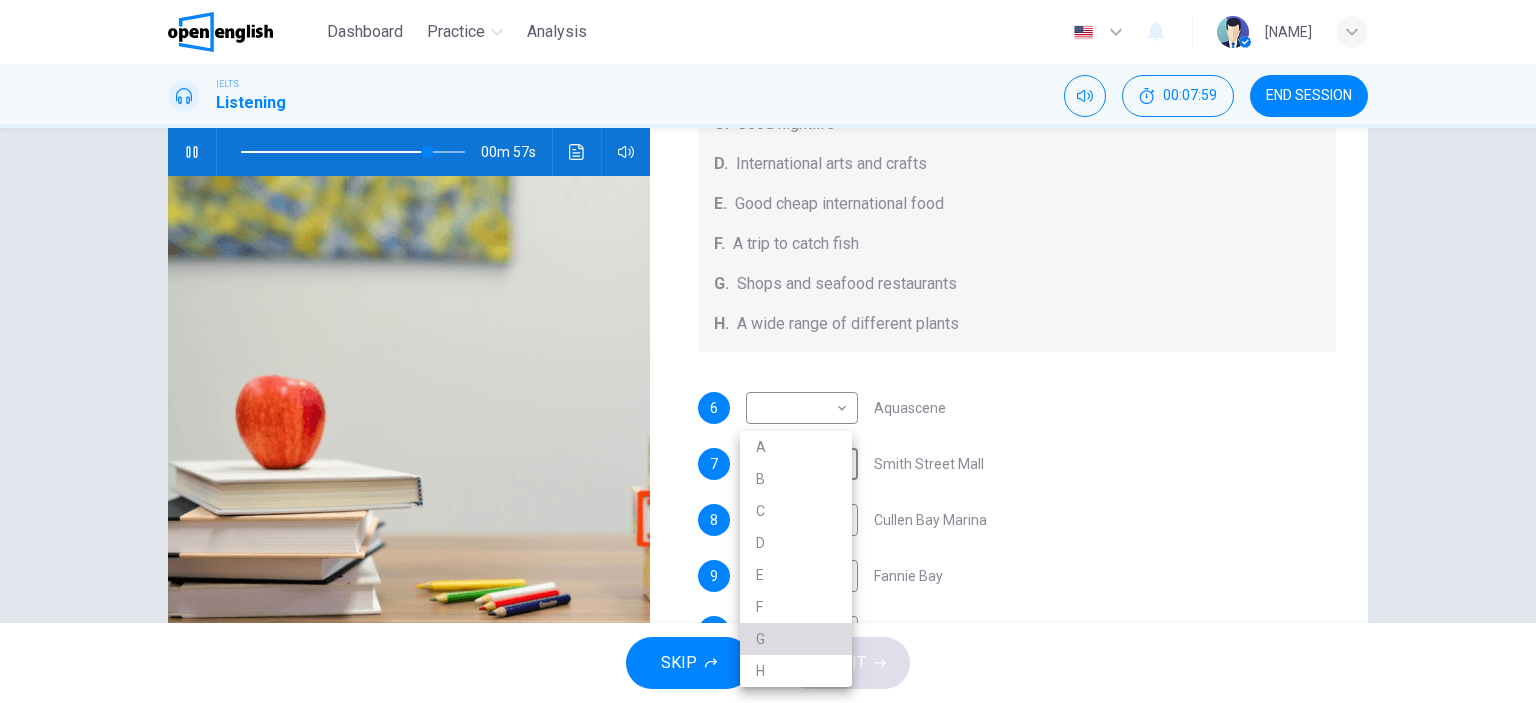 click on "G" at bounding box center [796, 639] 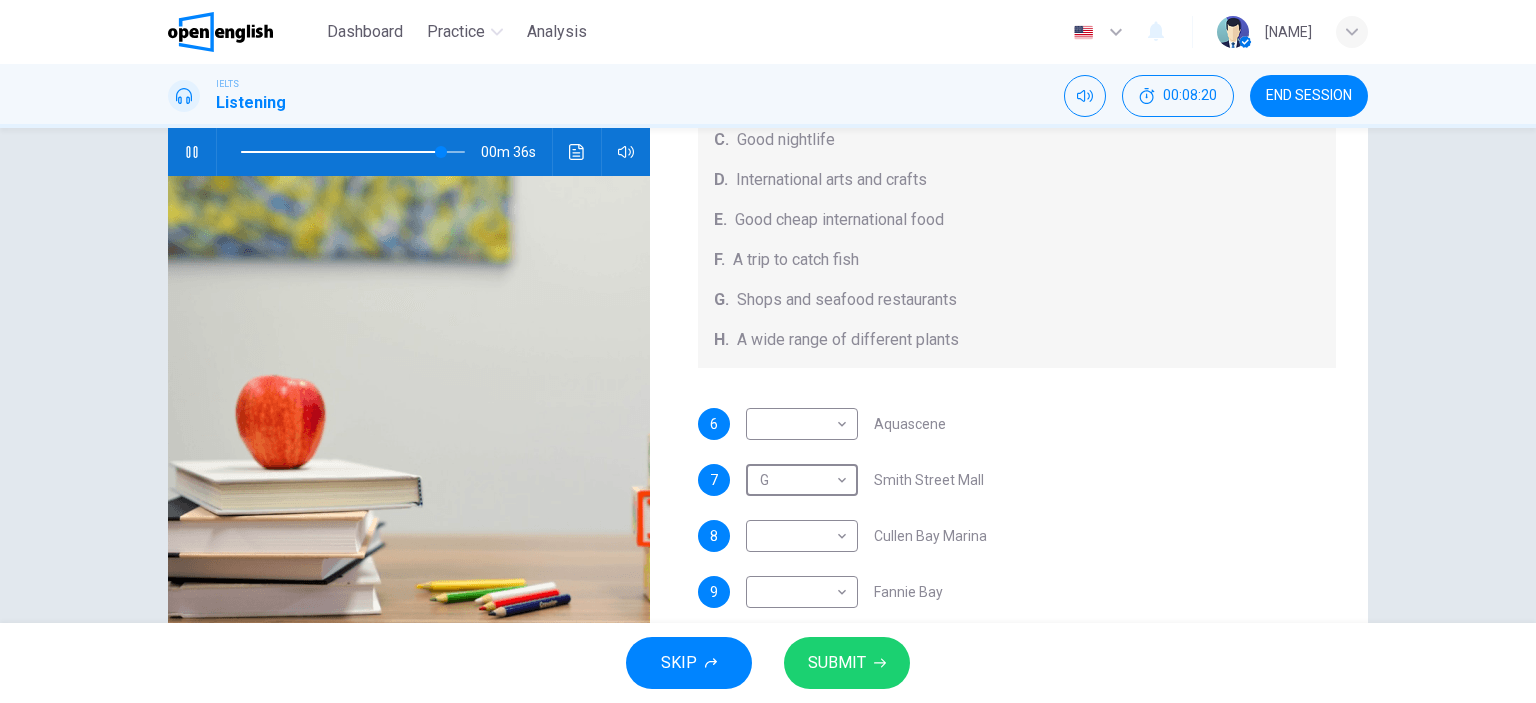 scroll, scrollTop: 224, scrollLeft: 0, axis: vertical 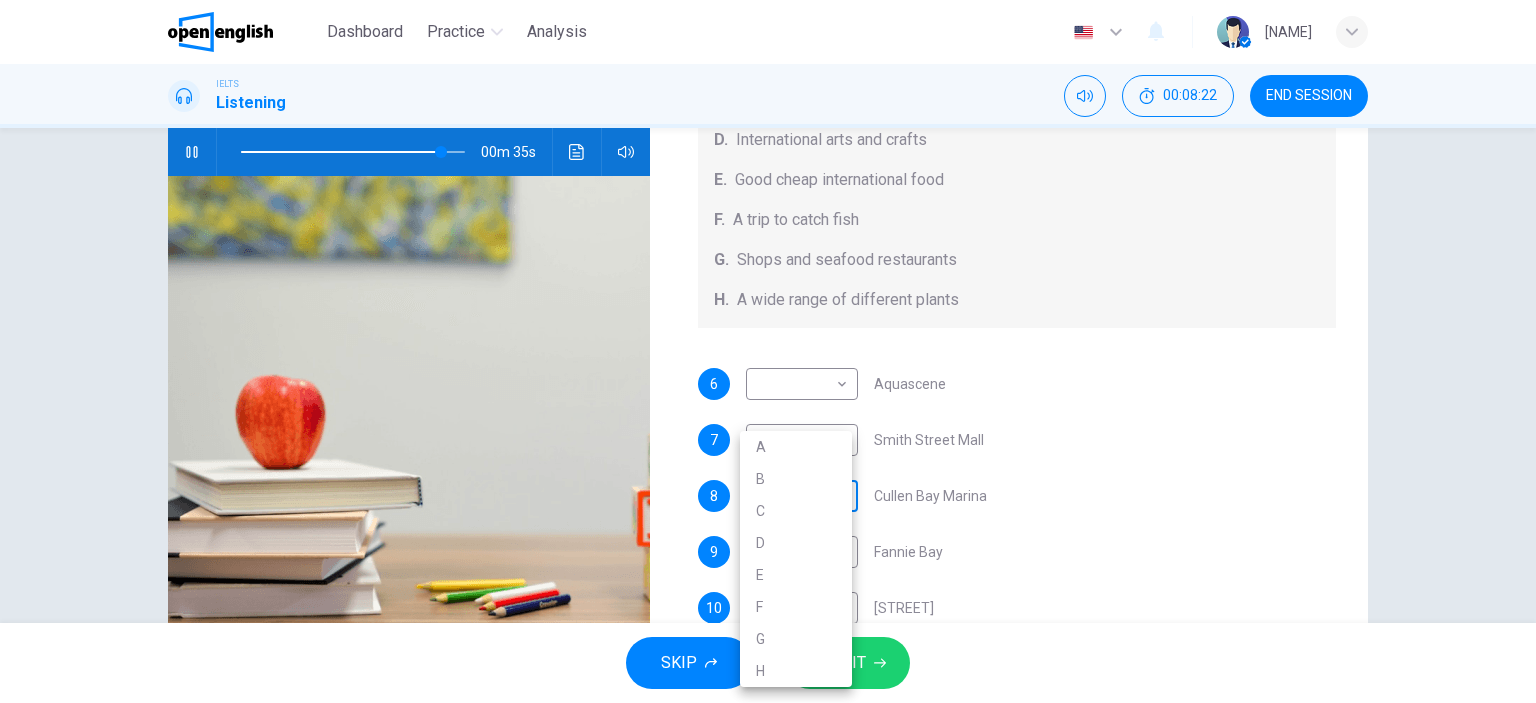 click on "This site uses cookies, as explained in our  Privacy Policy . If you agree to the use of cookies, please click the Accept button and continue to browse our site.   Privacy Policy Accept Dashboard Practice Analysis English ** ​ [NAME] IELTS Listening 00:08:22 END SESSION Questions 6 - 10 Choose your answers from the box and write the correct letter  A-H  next to the questions below.
What can you find at each of the places below? A. A flower market B. A chance to feed the fish C. Good nightlife D. International arts and crafts E. Good cheap international food F. A trip to catch fish G. Shops and seafood restaurants H. A wide range of different plants 6 ​ ​ Aquascene 7 G * ​ [STREET] 8 ​ ​ [LOCATION] Marina 9 ​ ​ [LOCATION] 10 ​ ​ [STREET] [CITY], [COUNTRY] 00m 35s SKIP SUBMIT Open English - Online English Dashboard Practice Analysis Notifications 1 © Copyright  2025 A B C D E F G H" at bounding box center [768, 351] 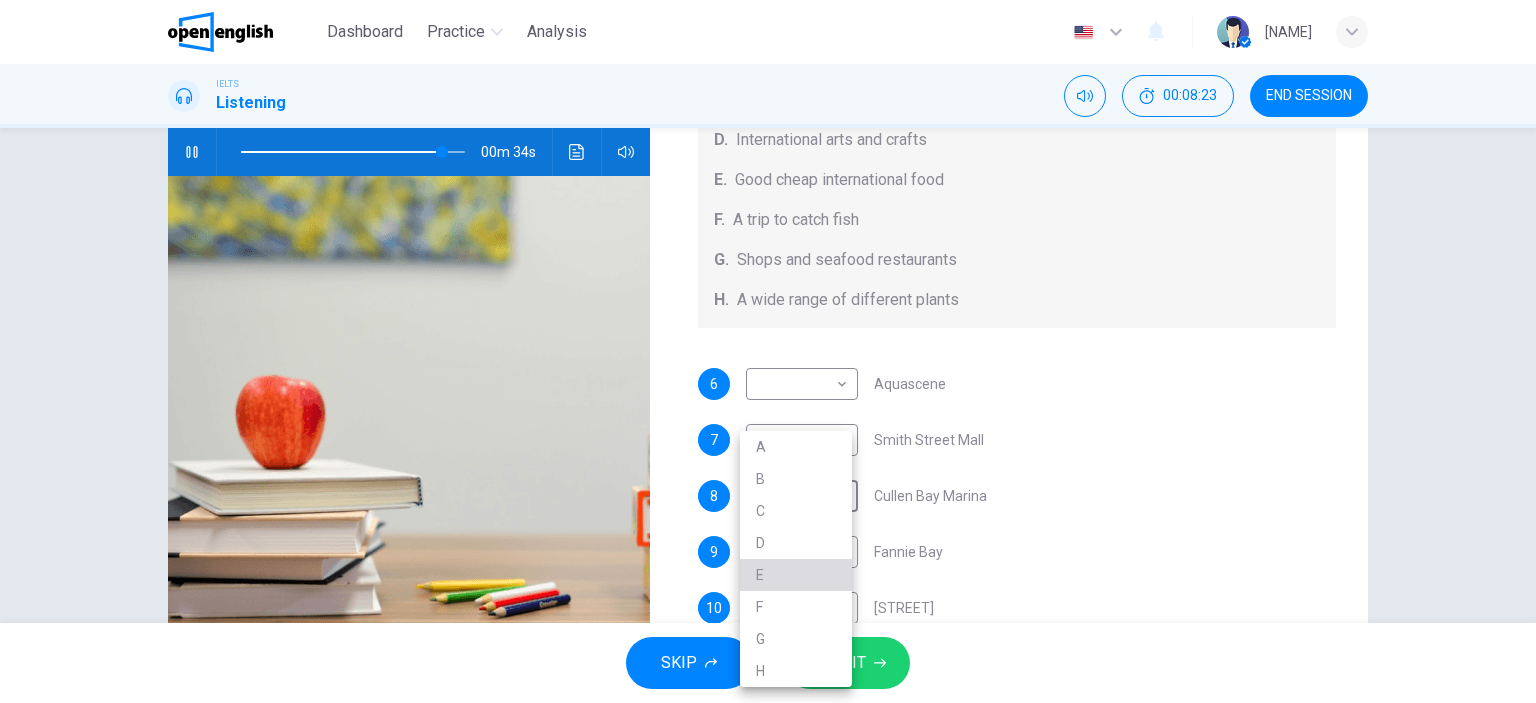 click on "E" at bounding box center (796, 575) 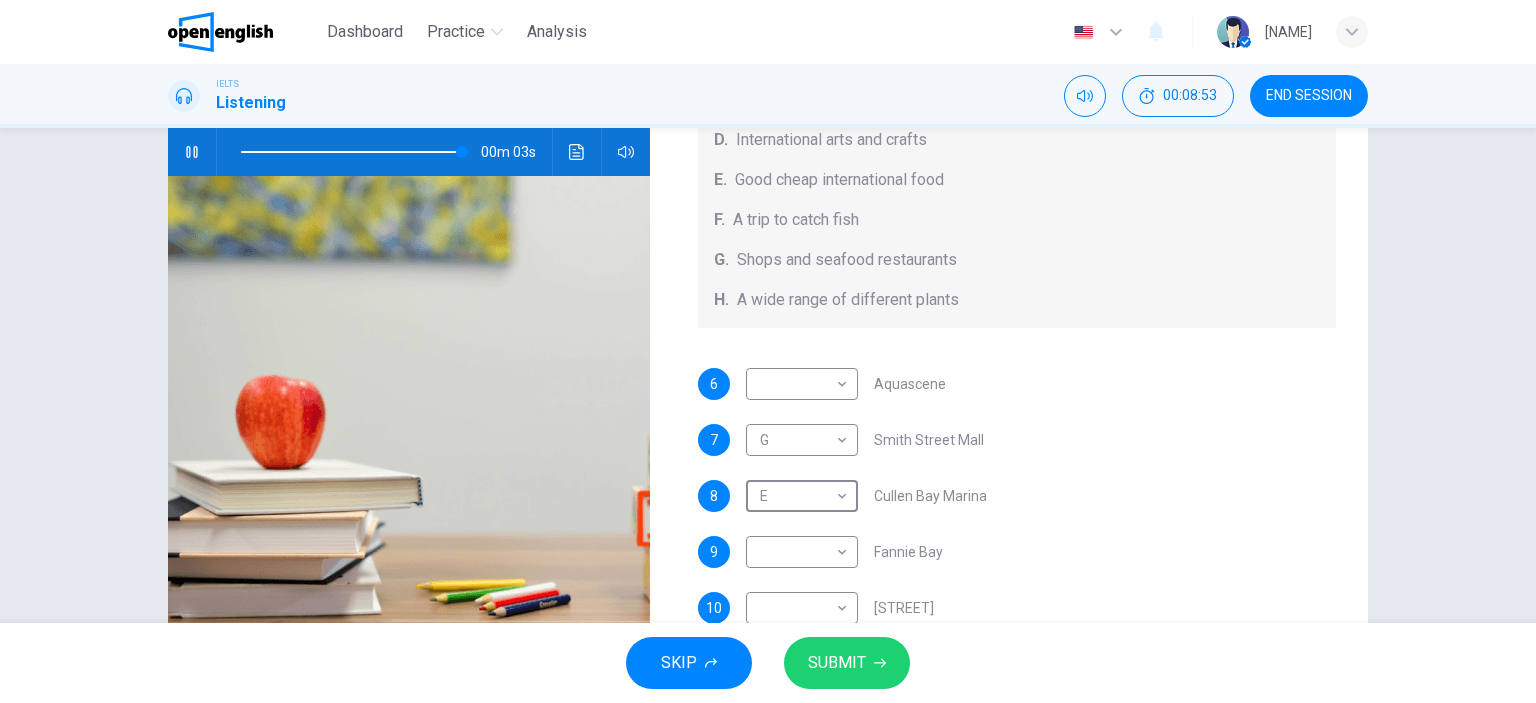 scroll, scrollTop: 0, scrollLeft: 0, axis: both 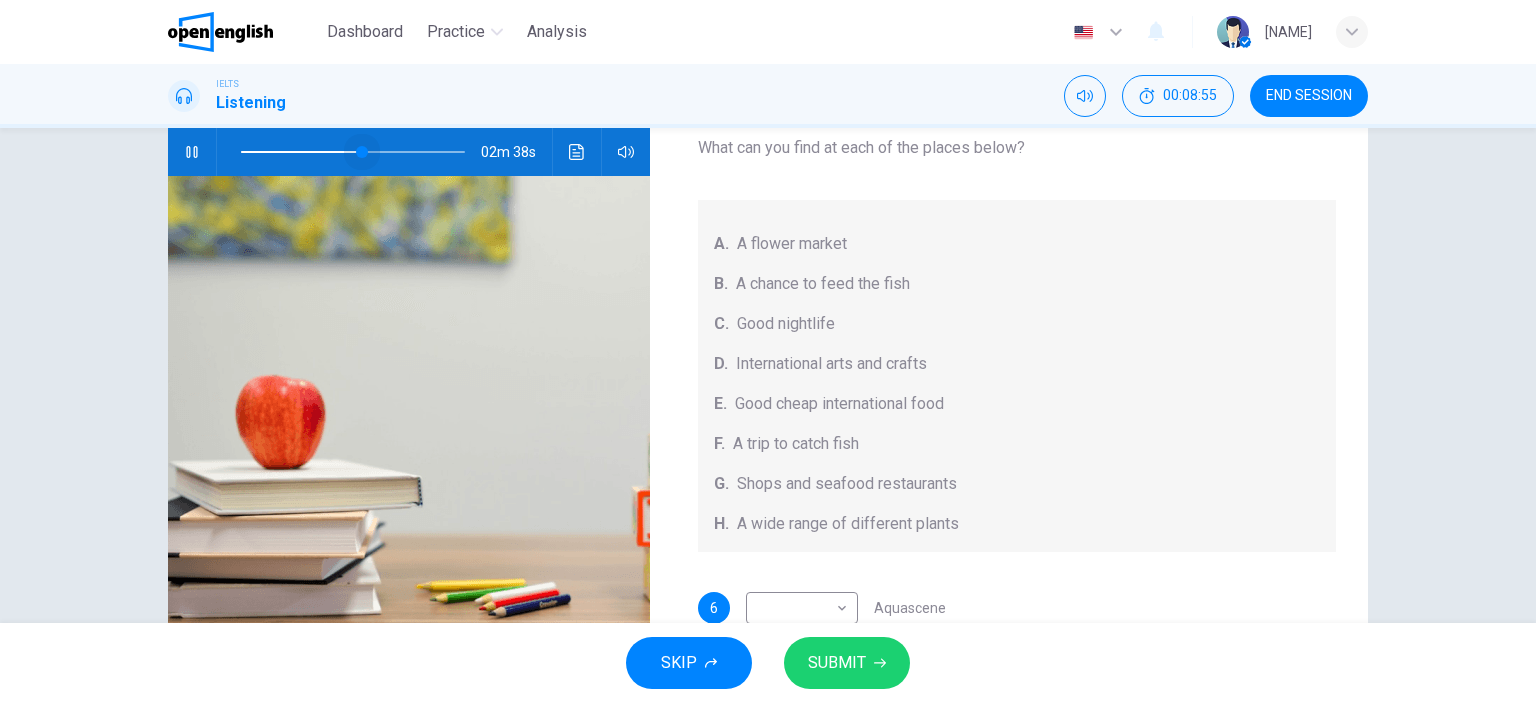 click at bounding box center [353, 152] 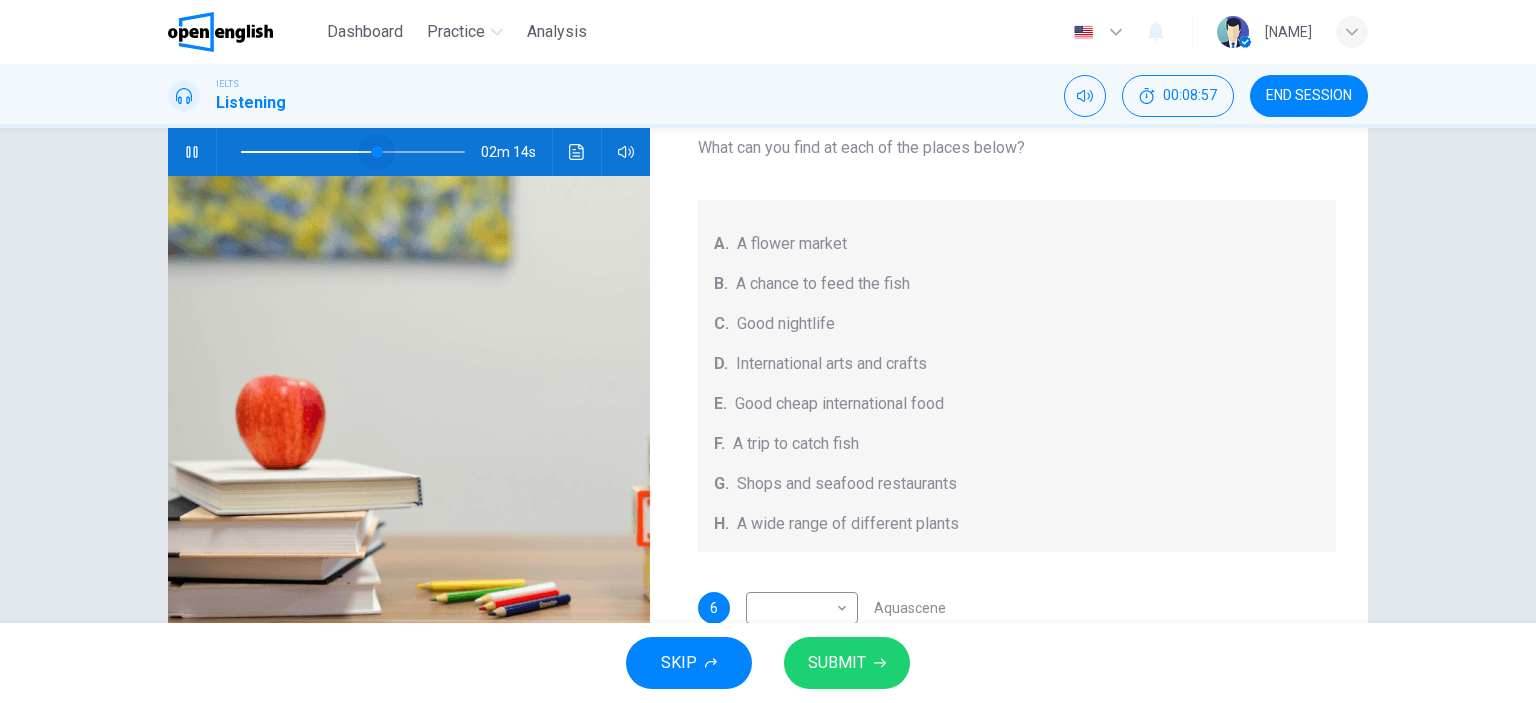 click at bounding box center (377, 152) 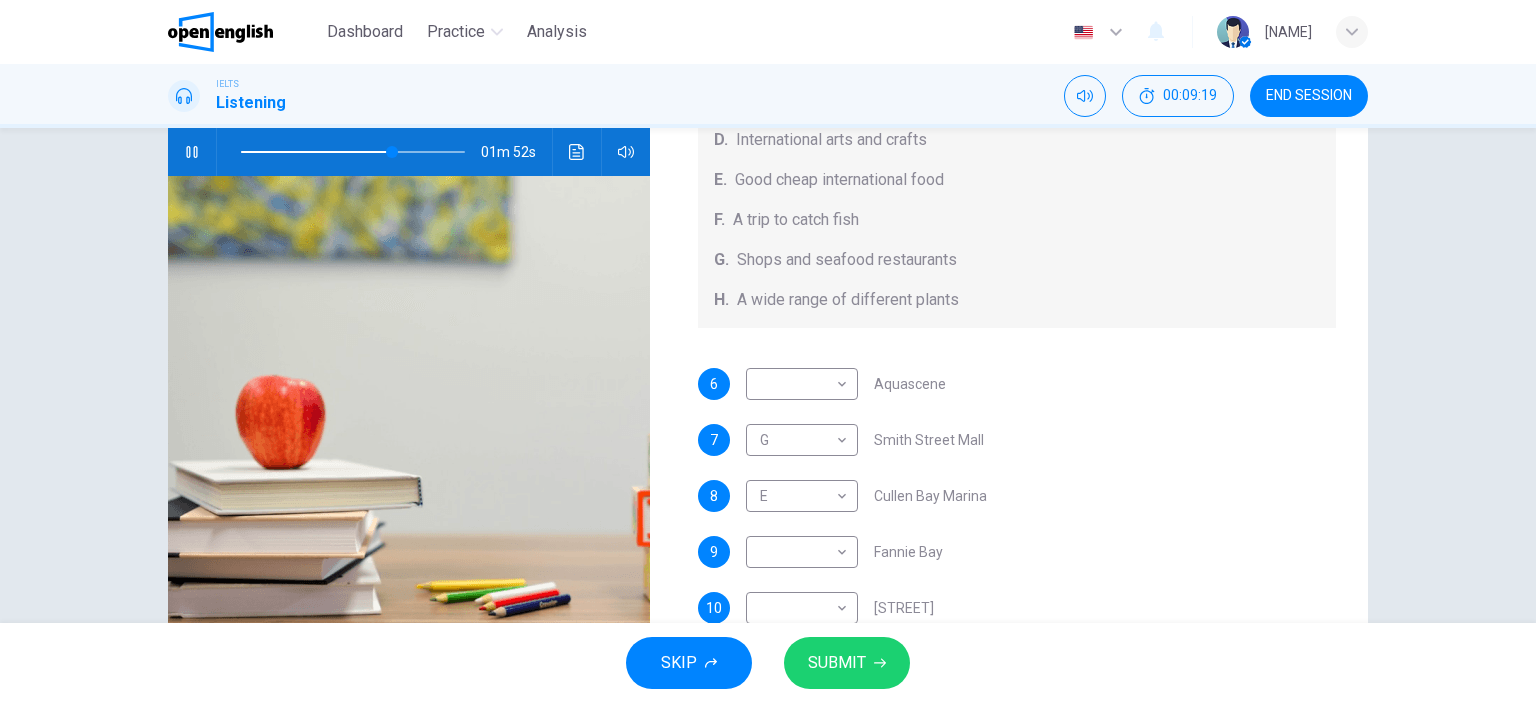 scroll, scrollTop: 48, scrollLeft: 0, axis: vertical 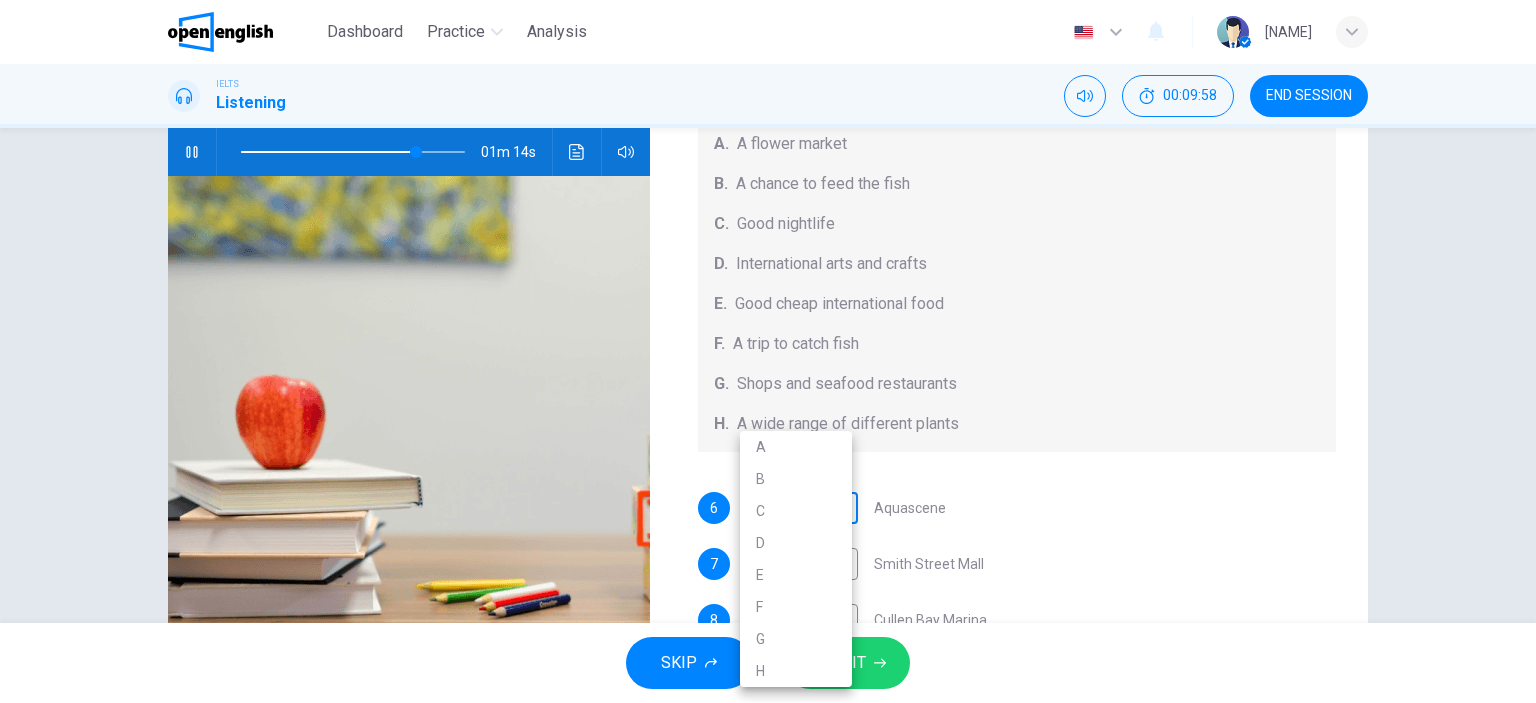 click on "This site uses cookies, as explained in our  Privacy Policy . If you agree to the use of cookies, please click the Accept button and continue to browse our site.   Privacy Policy Accept Dashboard Practice Analysis English ** ​ [NAME] IELTS Listening 00:09:58 END SESSION Questions 6 - 10 Choose your answers from the box and write the correct letter  A-H  next to the questions below.
What can you find at each of the places below? A. A flower market B. A chance to feed the fish C. Good nightlife D. International arts and crafts E. Good cheap international food F. A trip to catch fish G. Shops and seafood restaurants H. A wide range of different plants 6 ​ ​ Aquascene 7 G * ​ [STREET] 8 E * ​ [LOCATION] Marina 9 ​ ​ [LOCATION] 10 ​ ​ [STREET] [CITY], [COUNTRY] 01m 14s SKIP SUBMIT Open English - Online English Dashboard Practice Analysis Notifications 1 © Copyright  2025 A B C D E F G H" at bounding box center (768, 351) 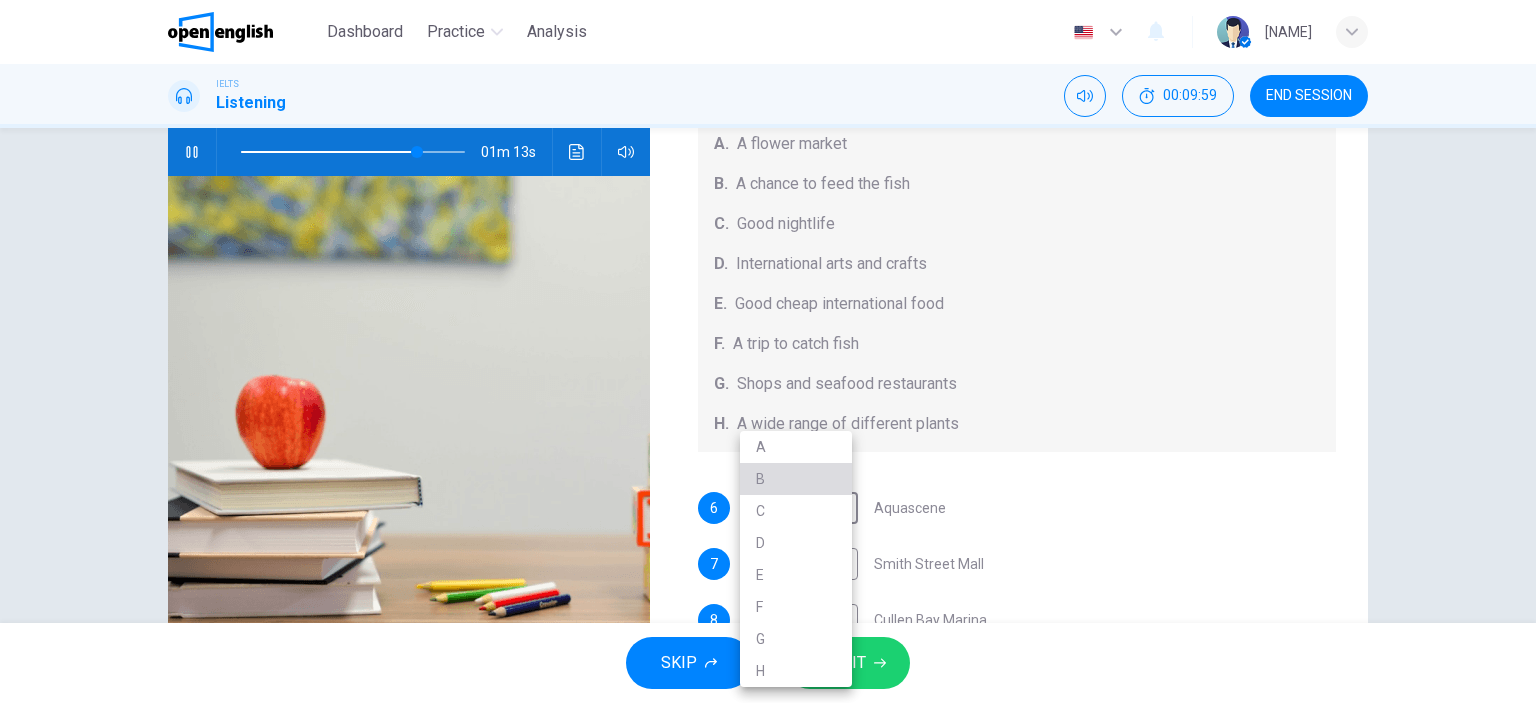 click on "B" at bounding box center [796, 479] 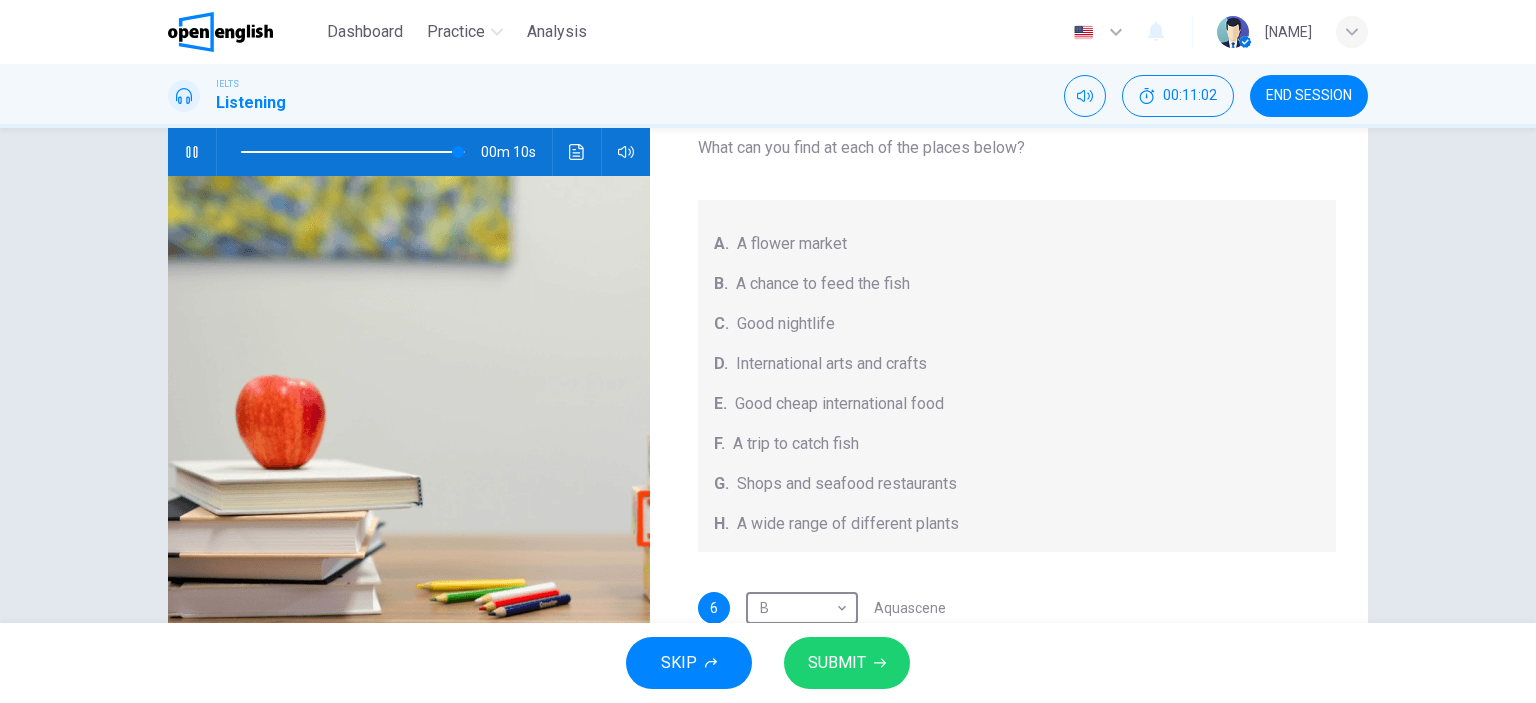 scroll, scrollTop: 224, scrollLeft: 0, axis: vertical 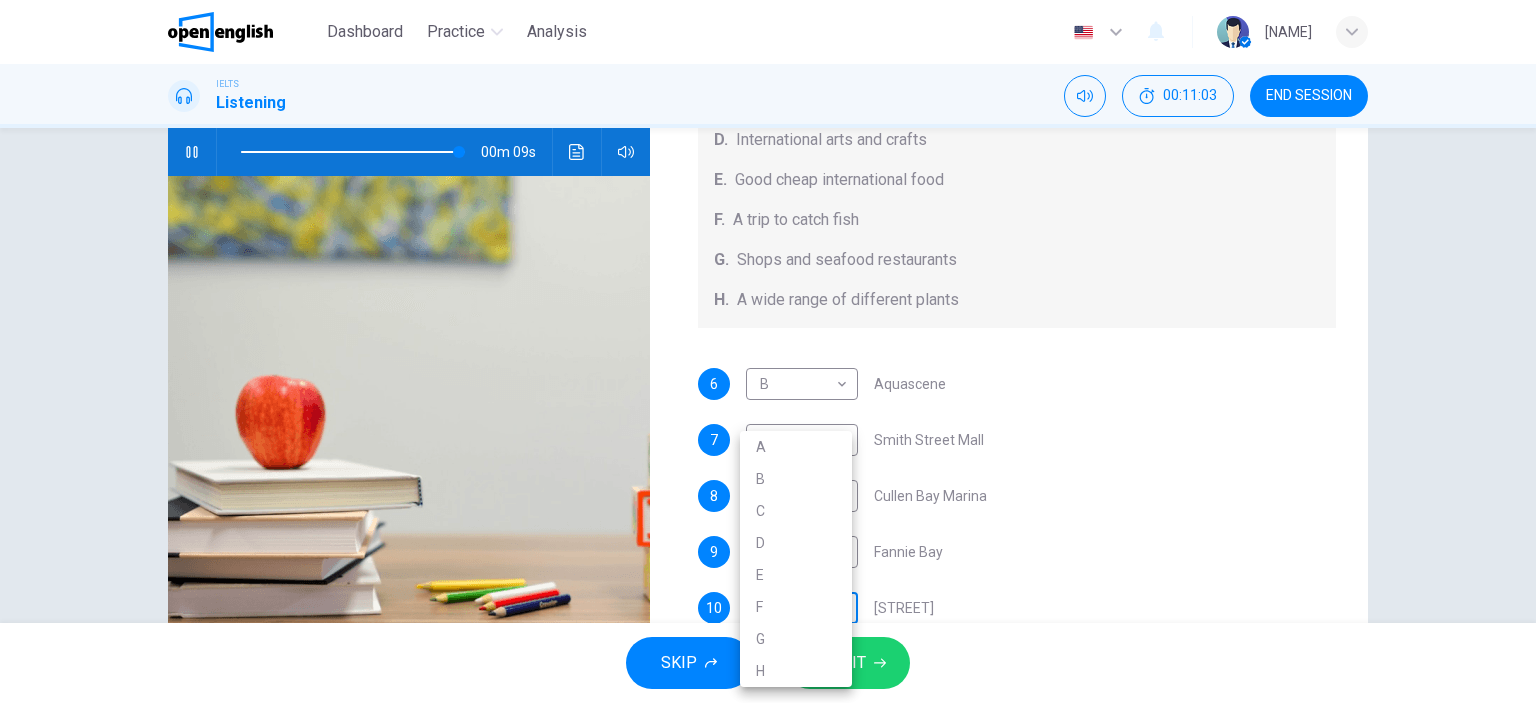 click on "This site uses cookies, as explained in our  Privacy Policy . If you agree to the use of cookies, please click the Accept button and continue to browse our site.   Privacy Policy Accept Dashboard Practice Analysis English ** ​ [NAME] IELTS Listening 00:11:03 END SESSION Questions 6 - 10 Choose your answers from the box and write the correct letter  A-H  next to the questions below.
What can you find at each of the places below? A. A flower market B. A chance to feed the fish C. Good nightlife D. International arts and crafts E. Good cheap international food F. A trip to catch fish G. Shops and seafood restaurants H. A wide range of different plants 6 B * ​ Aquascene 7 G * ​ [STREET] 8 E * ​ [LOCATION] Marina 9 ​ ​ [LOCATION] 10 ​ ​ [STREET] [CITY], [COUNTRY] 00m 09s SKIP SUBMIT Open English - Online English Dashboard Practice Analysis Notifications 1 © Copyright  2025 A B C D E F G H" at bounding box center [768, 351] 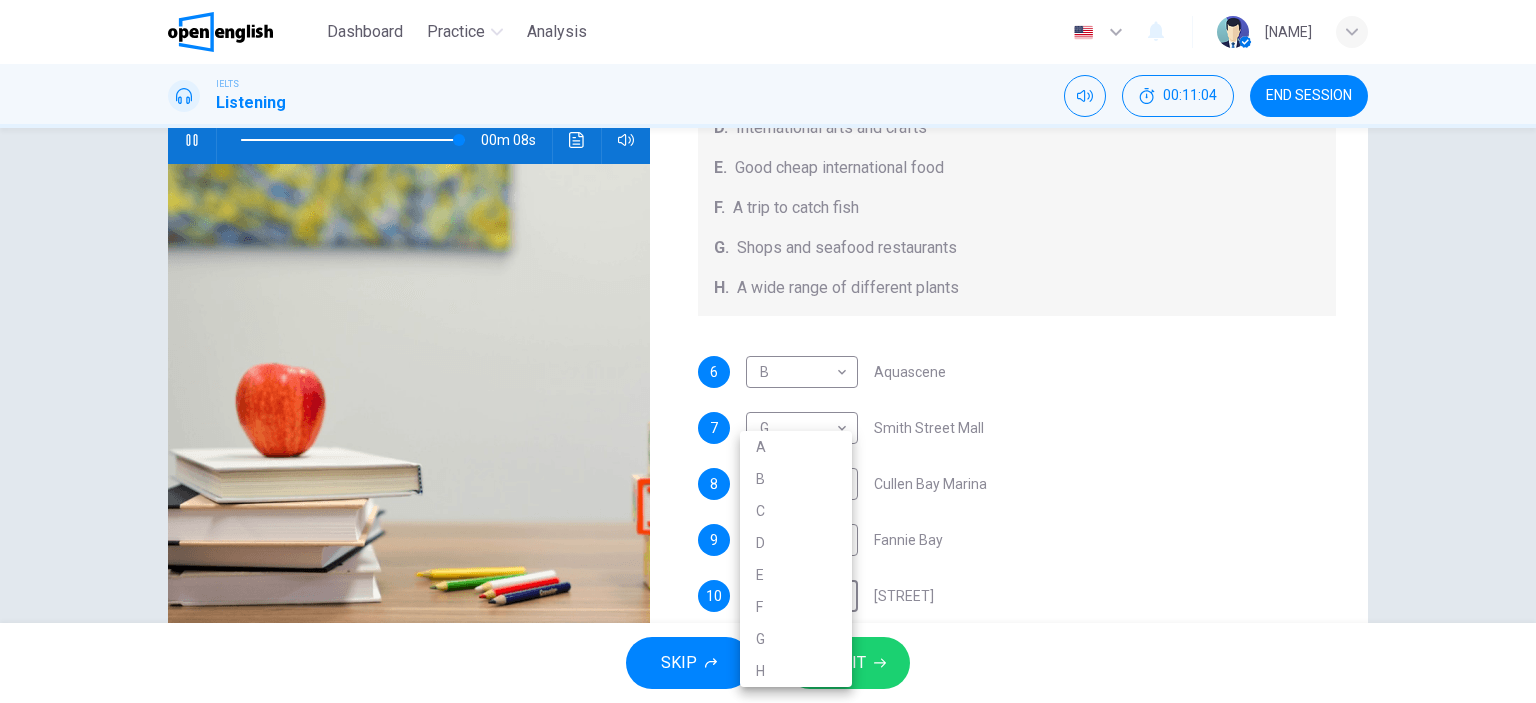 click on "C" at bounding box center (796, 511) 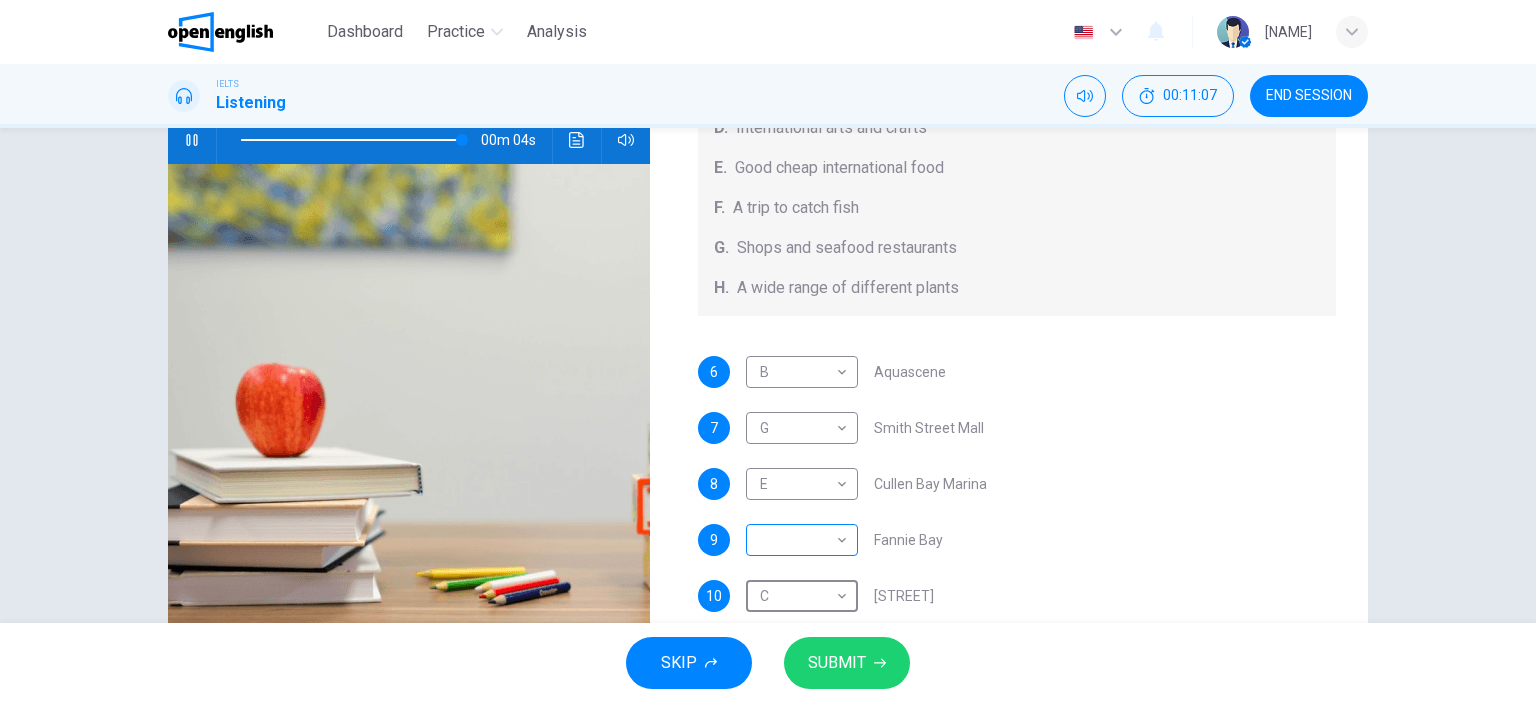 scroll, scrollTop: 0, scrollLeft: 0, axis: both 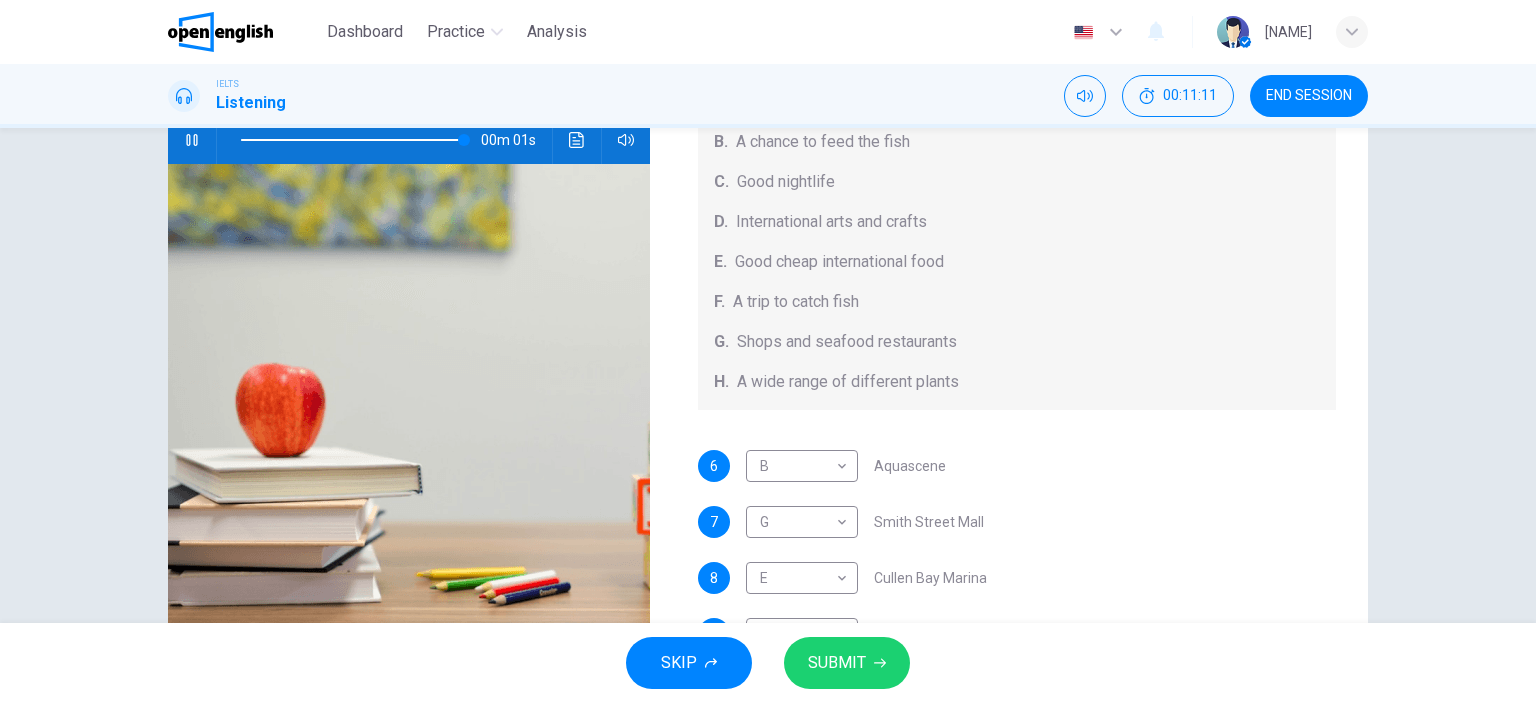 type on "*" 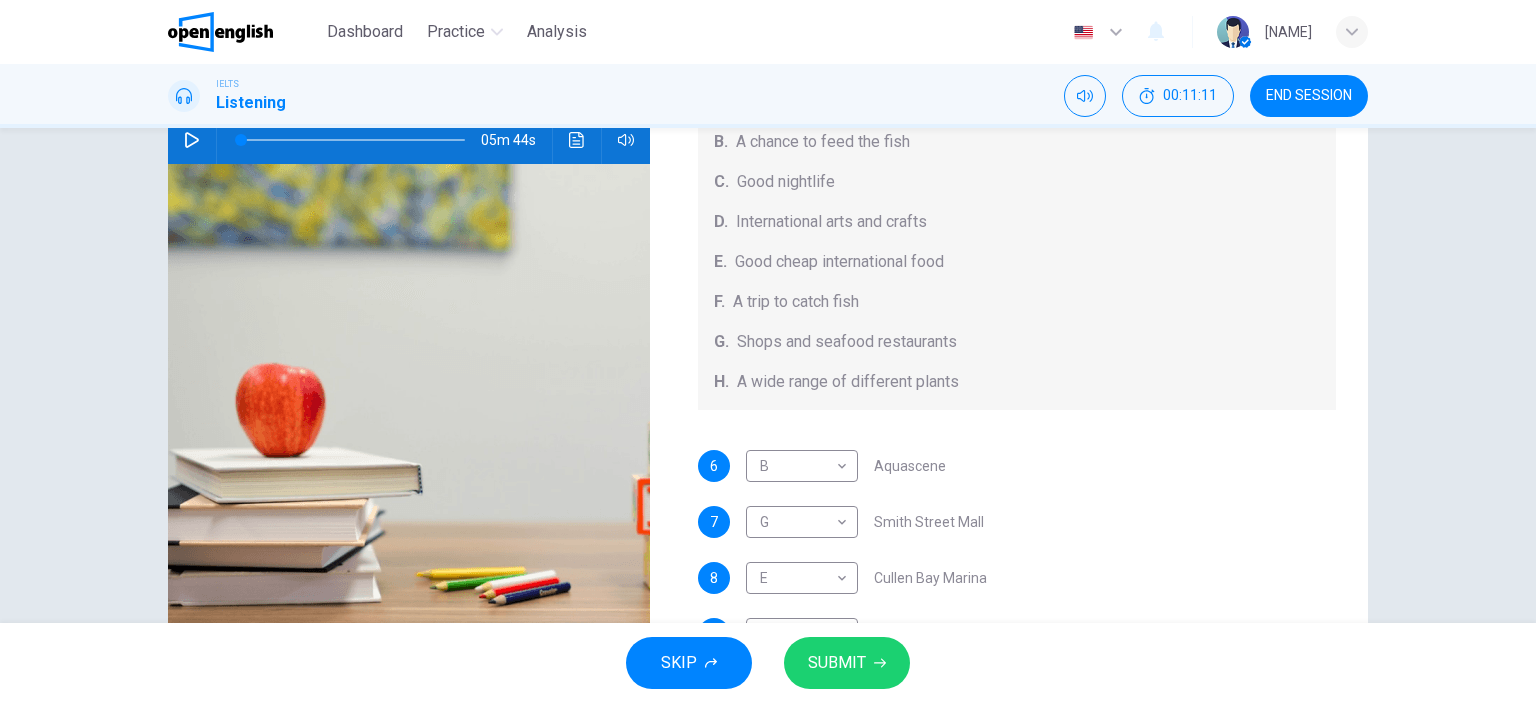 scroll, scrollTop: 224, scrollLeft: 0, axis: vertical 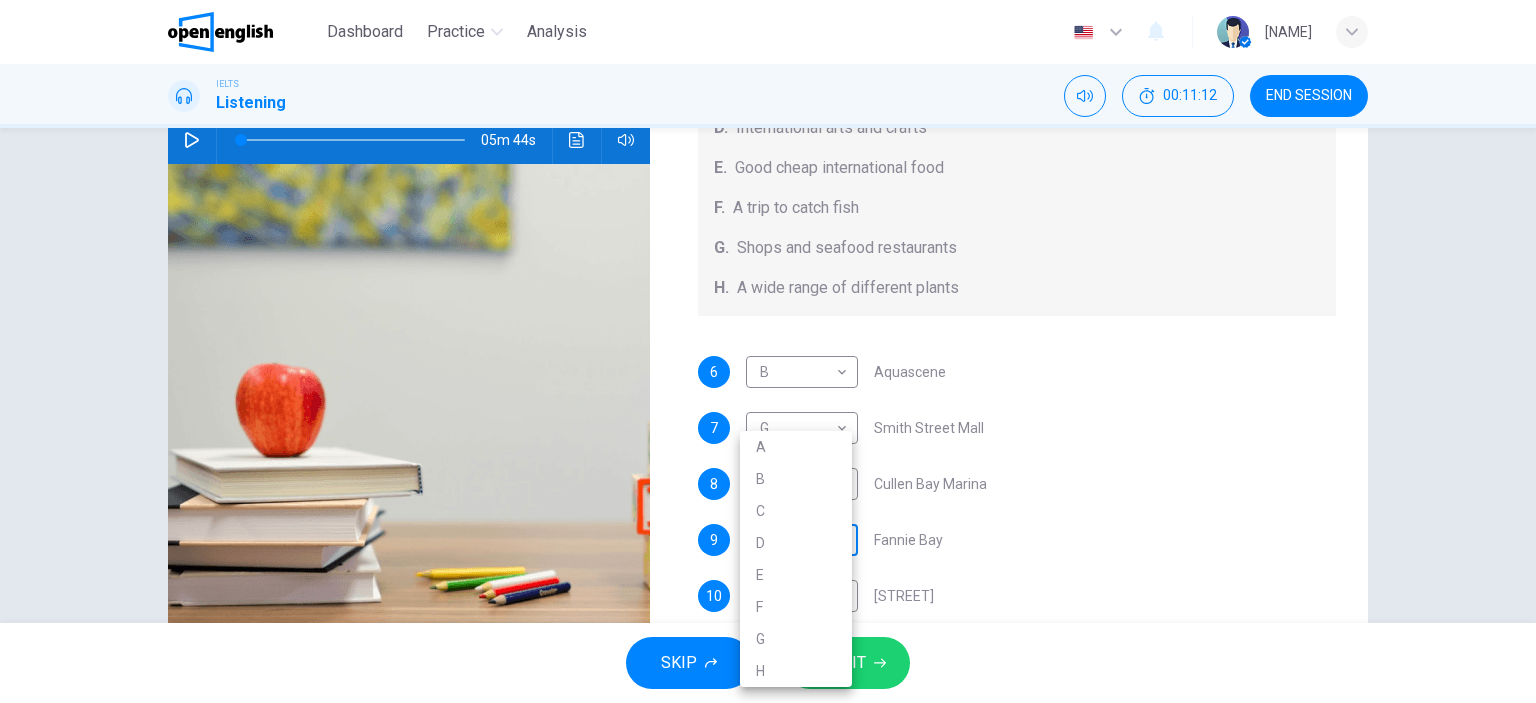 click on "This site uses cookies, as explained in our  Privacy Policy . If you agree to the use of cookies, please click the Accept button and continue to browse our site.   Privacy Policy Accept Dashboard Practice Analysis English ** ​ [NAME] IELTS Listening 00:11:12 END SESSION Questions 6 - 10 Choose your answers from the box and write the correct letter  A-H  next to the questions below.
What can you find at each of the places below? A. A flower market B. A chance to feed the fish C. Good nightlife D. International arts and crafts E. Good cheap international food F. A trip to catch fish G. Shops and seafood restaurants H. A wide range of different plants 6 B * ​ Aquascene 7 G * ​ [STREET] 8 E * ​ [LOCATION] Marina 9 ​ ​ [LOCATION] 10 C * ​ [STREET] [CITY], [COUNTRY] 05m 44s SKIP SUBMIT Open English - Online English Dashboard Practice Analysis Notifications 1 © Copyright  2025 A B C D E F G H" at bounding box center [768, 351] 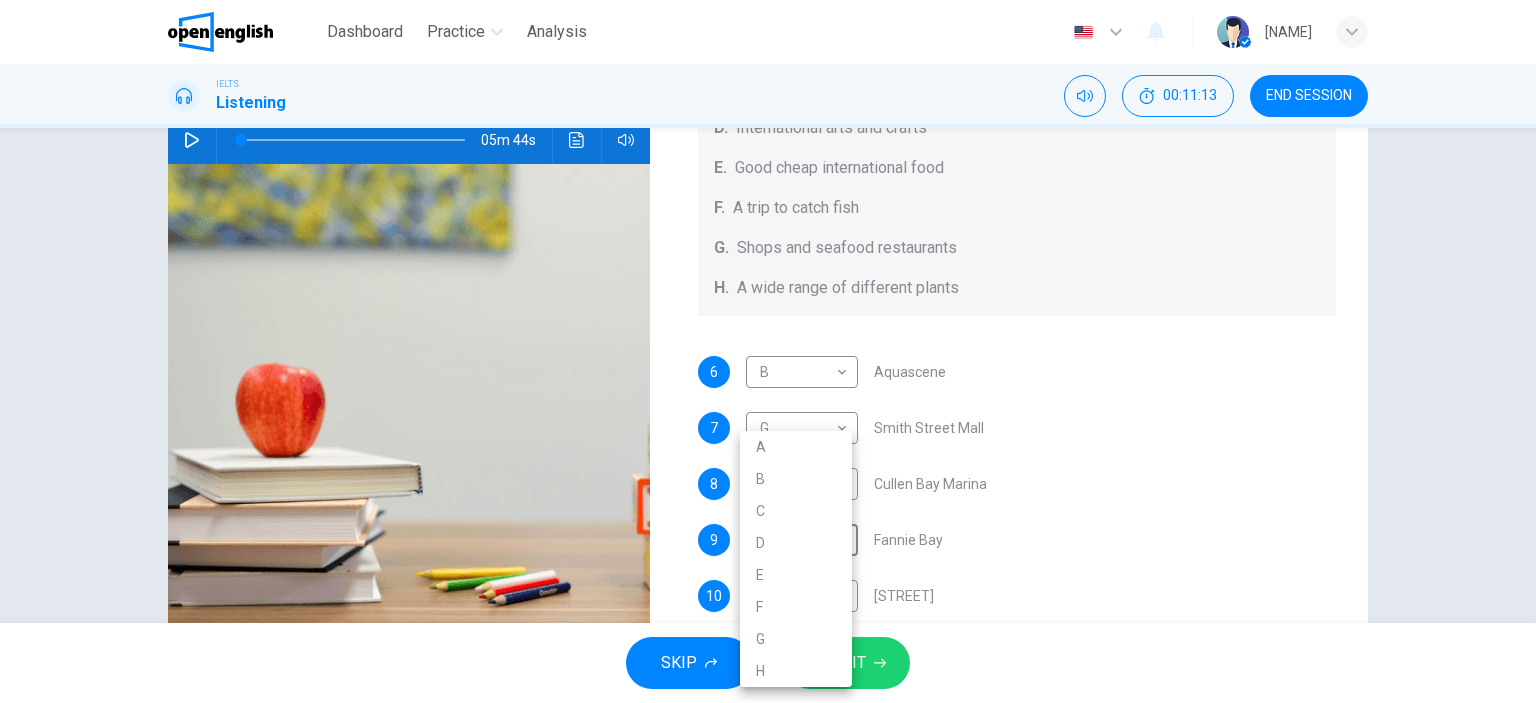 click on "H" at bounding box center (796, 671) 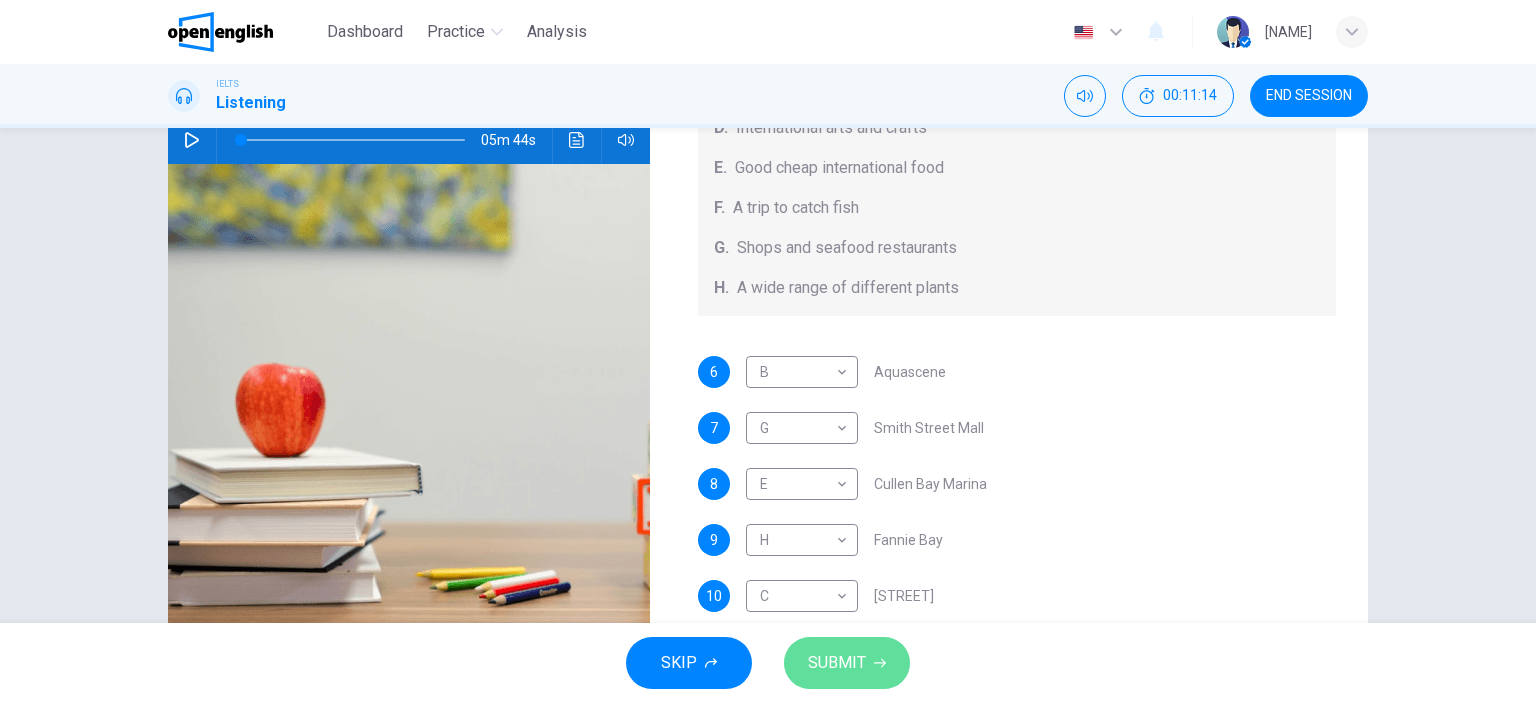 click on "SUBMIT" at bounding box center [837, 663] 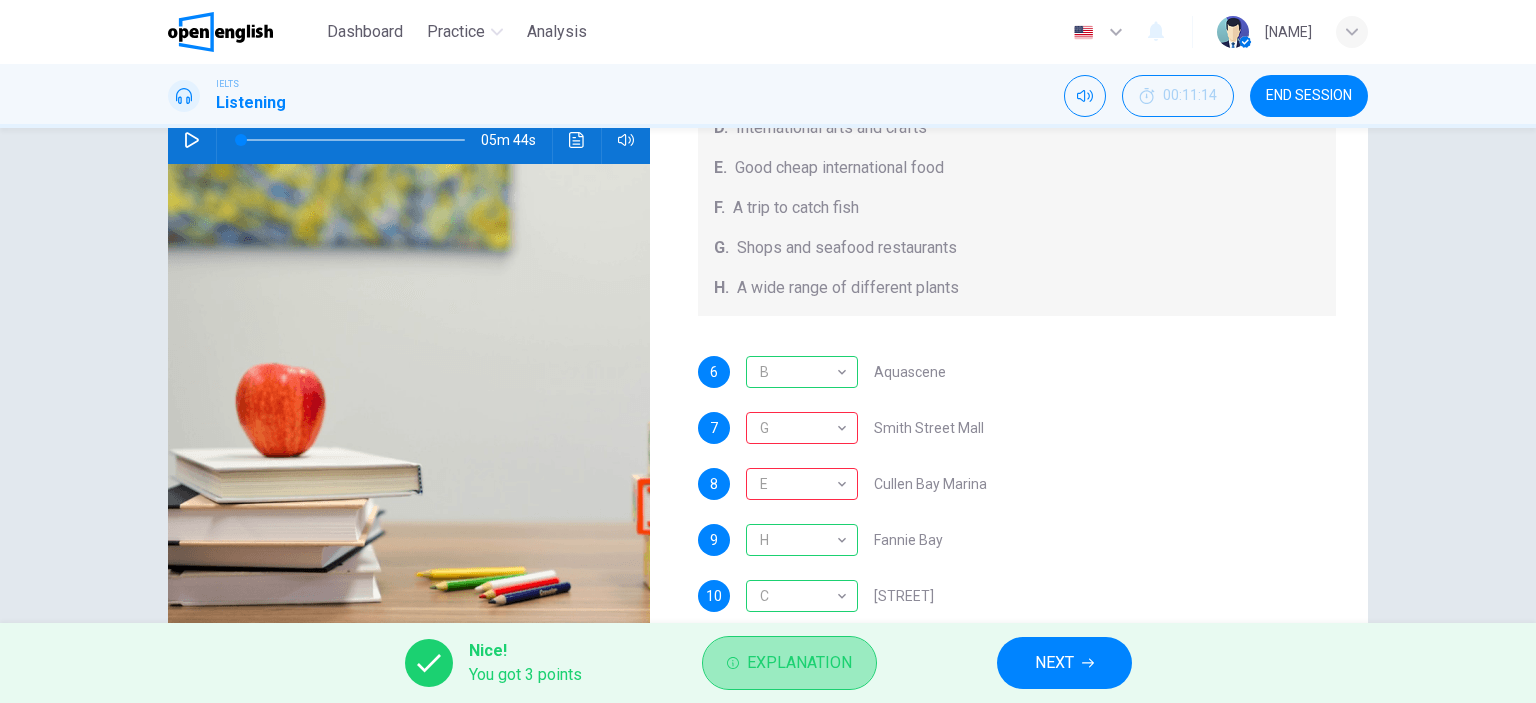 click on "Explanation" at bounding box center (799, 663) 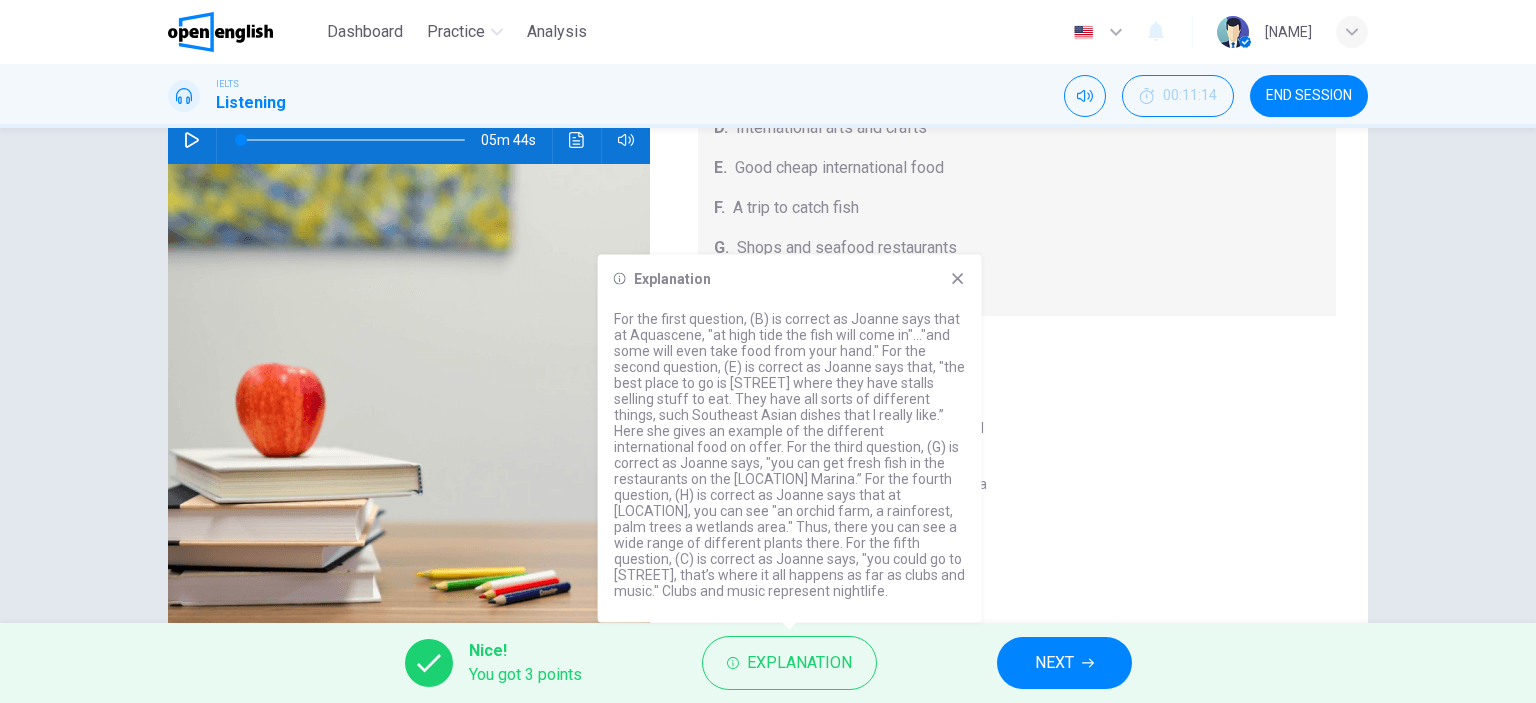 click 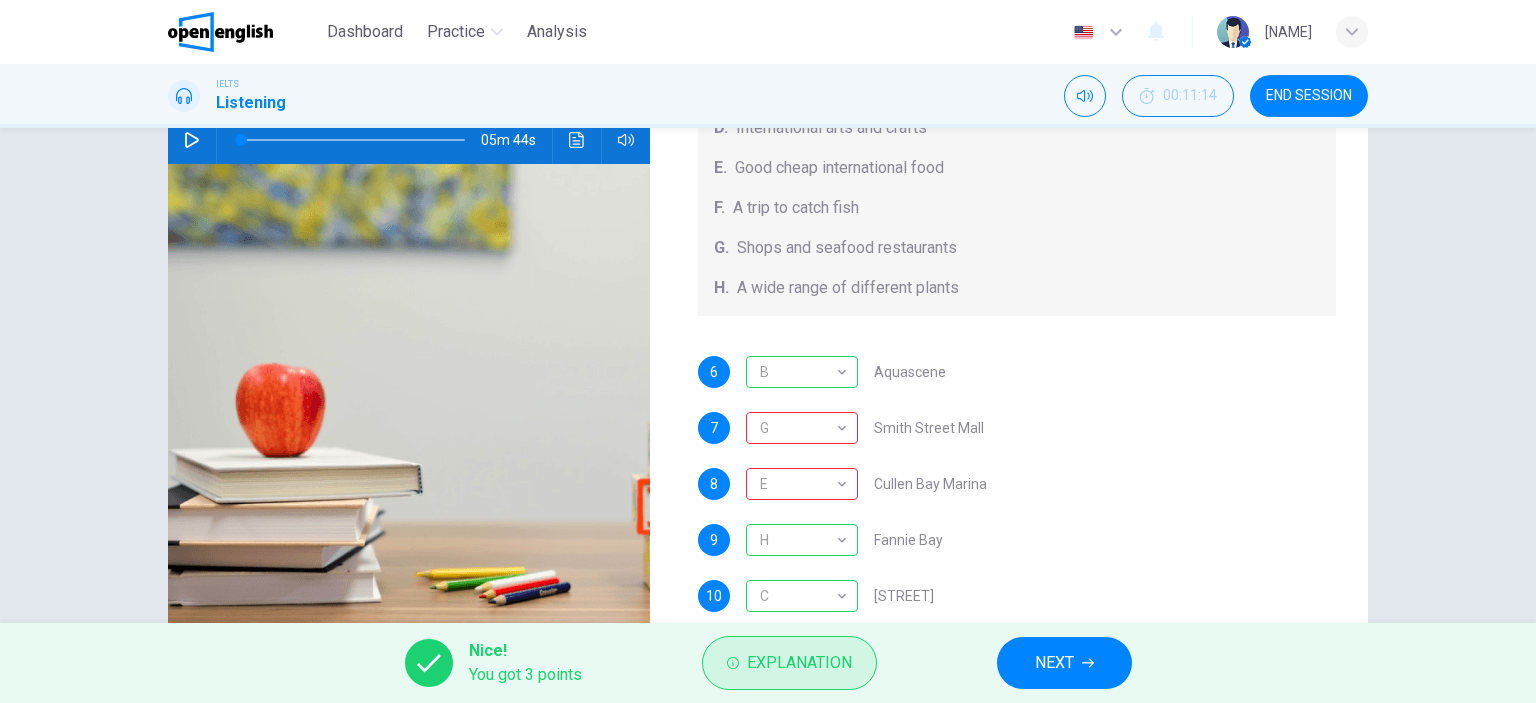 click on "Explanation" at bounding box center (799, 663) 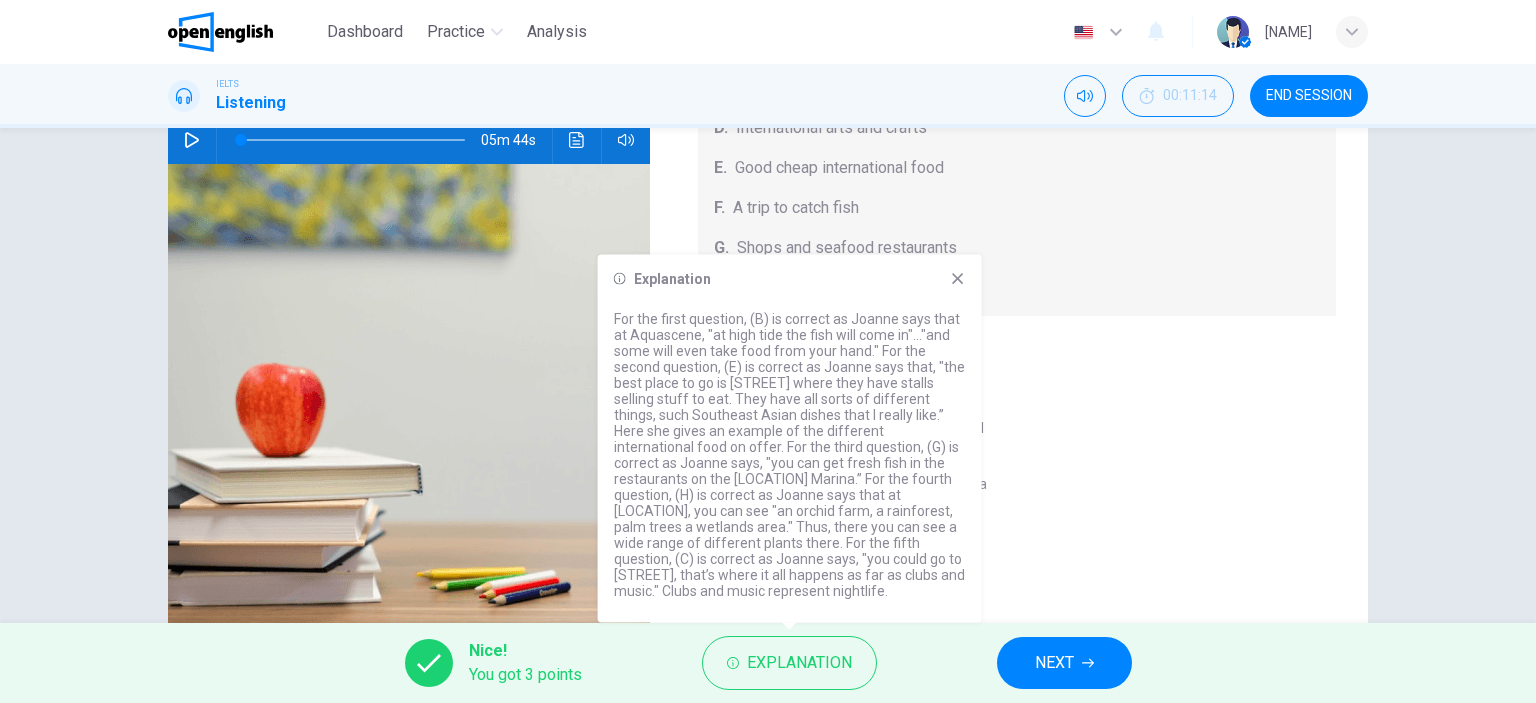 click 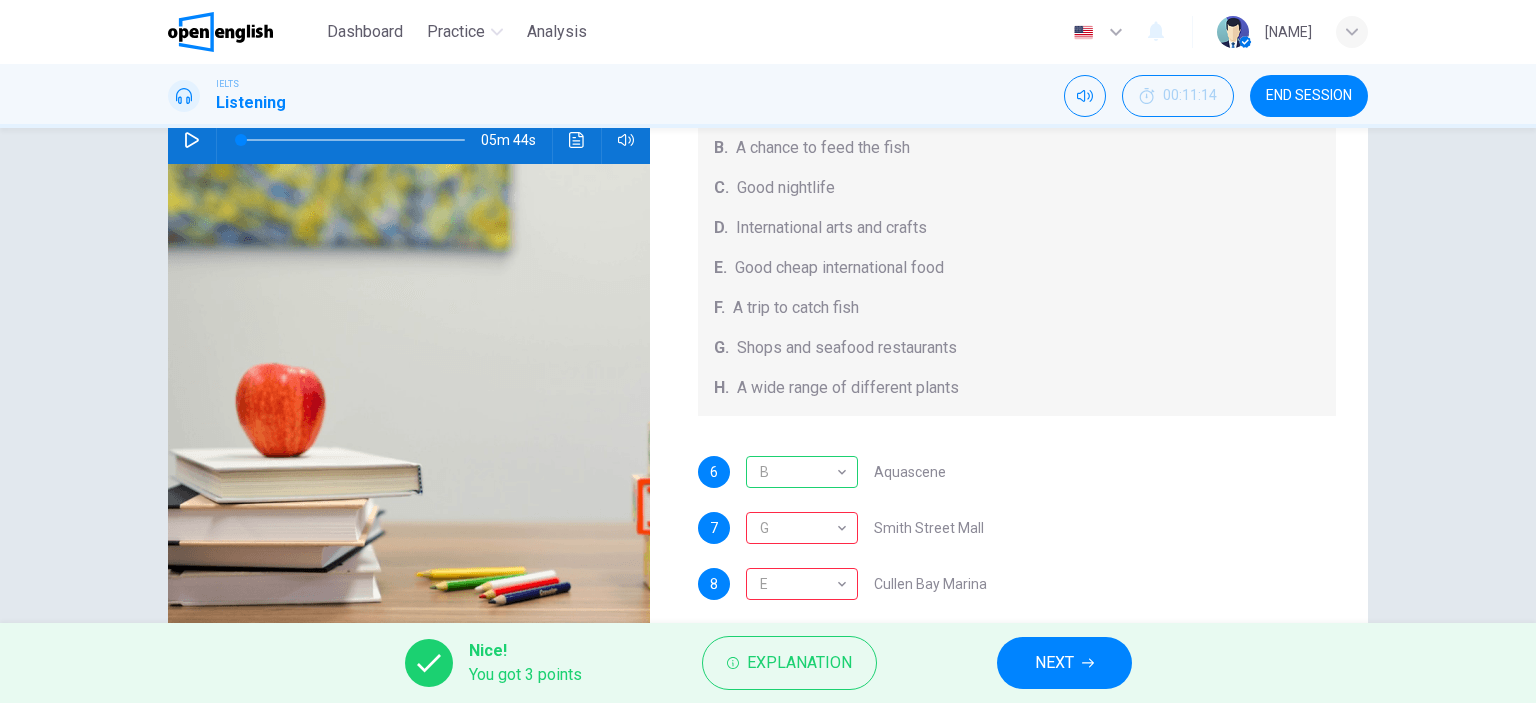 scroll, scrollTop: 224, scrollLeft: 0, axis: vertical 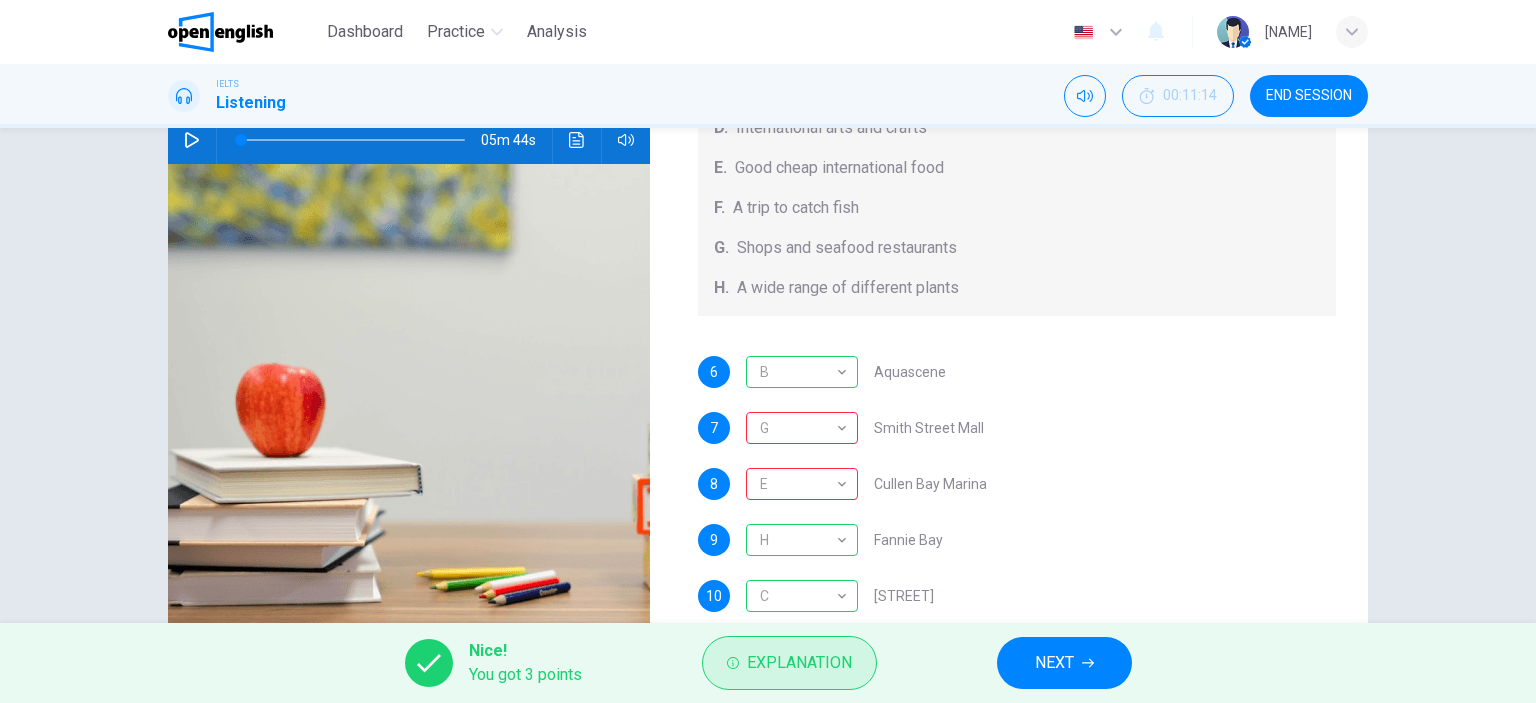 click on "Explanation" at bounding box center (799, 663) 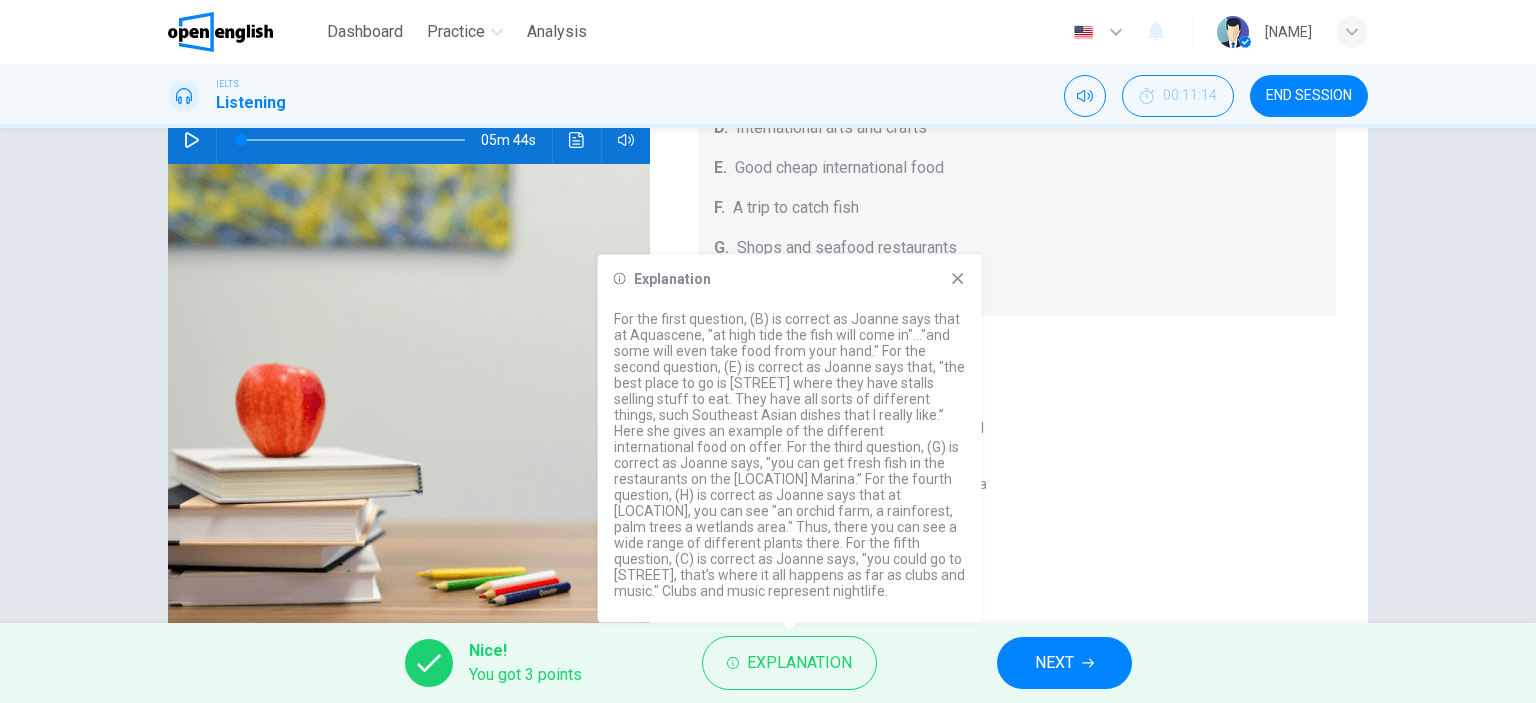 click 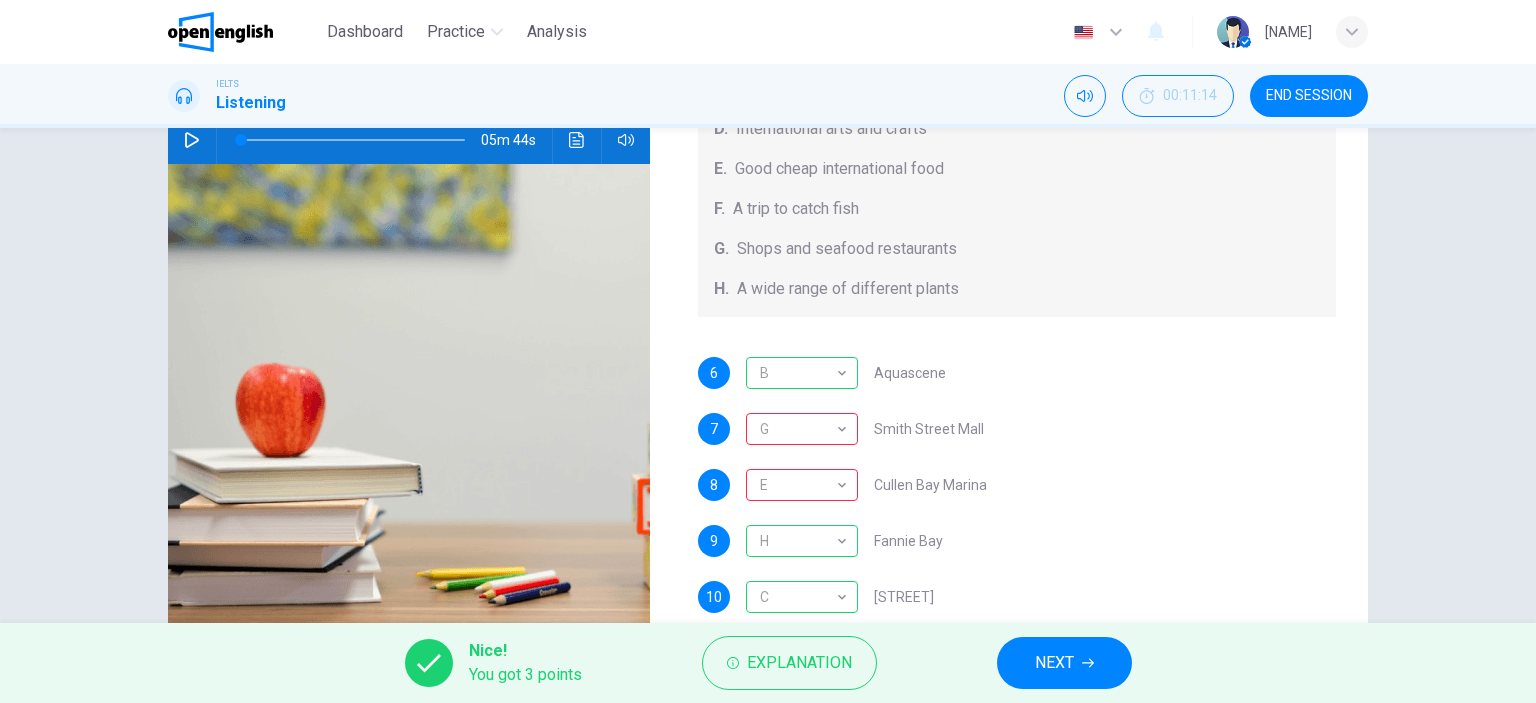 scroll, scrollTop: 224, scrollLeft: 0, axis: vertical 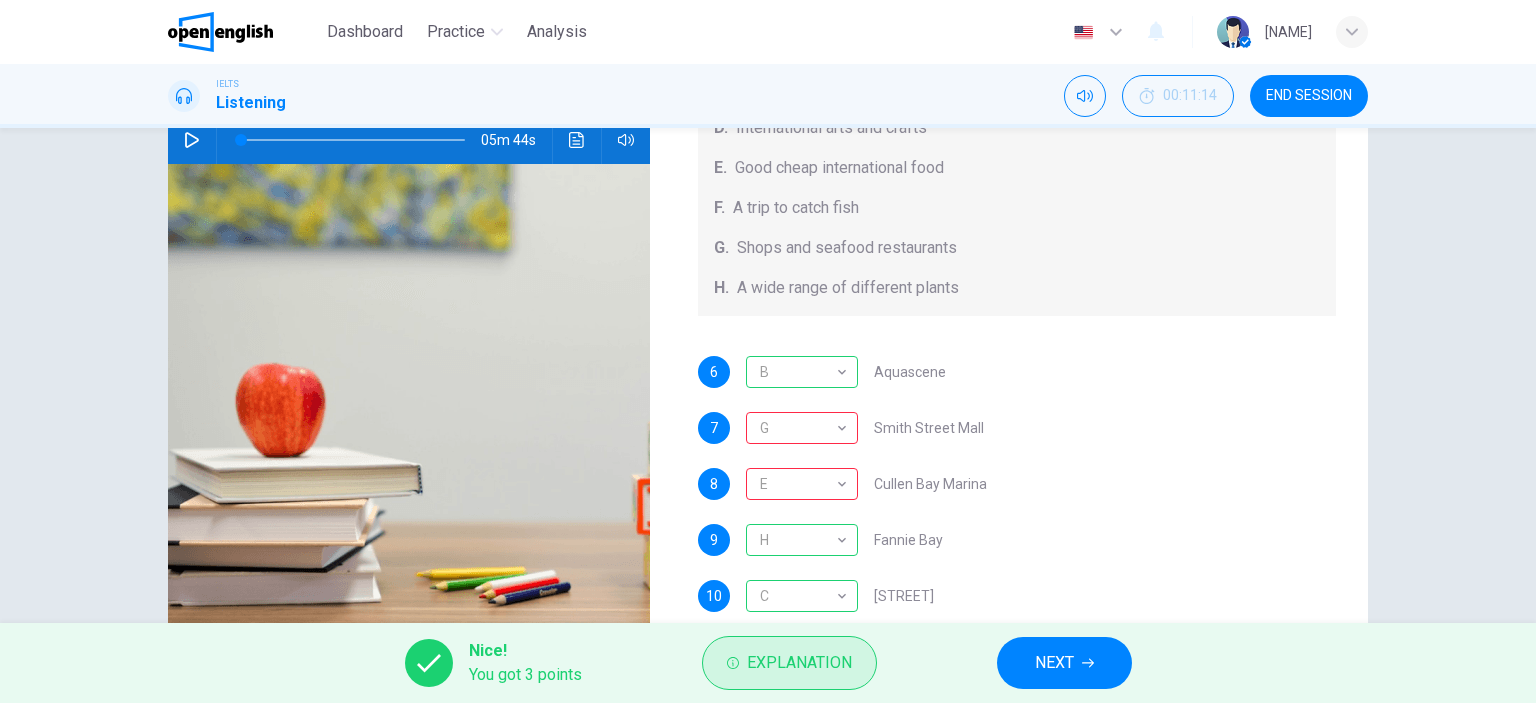 click on "Explanation" at bounding box center [799, 663] 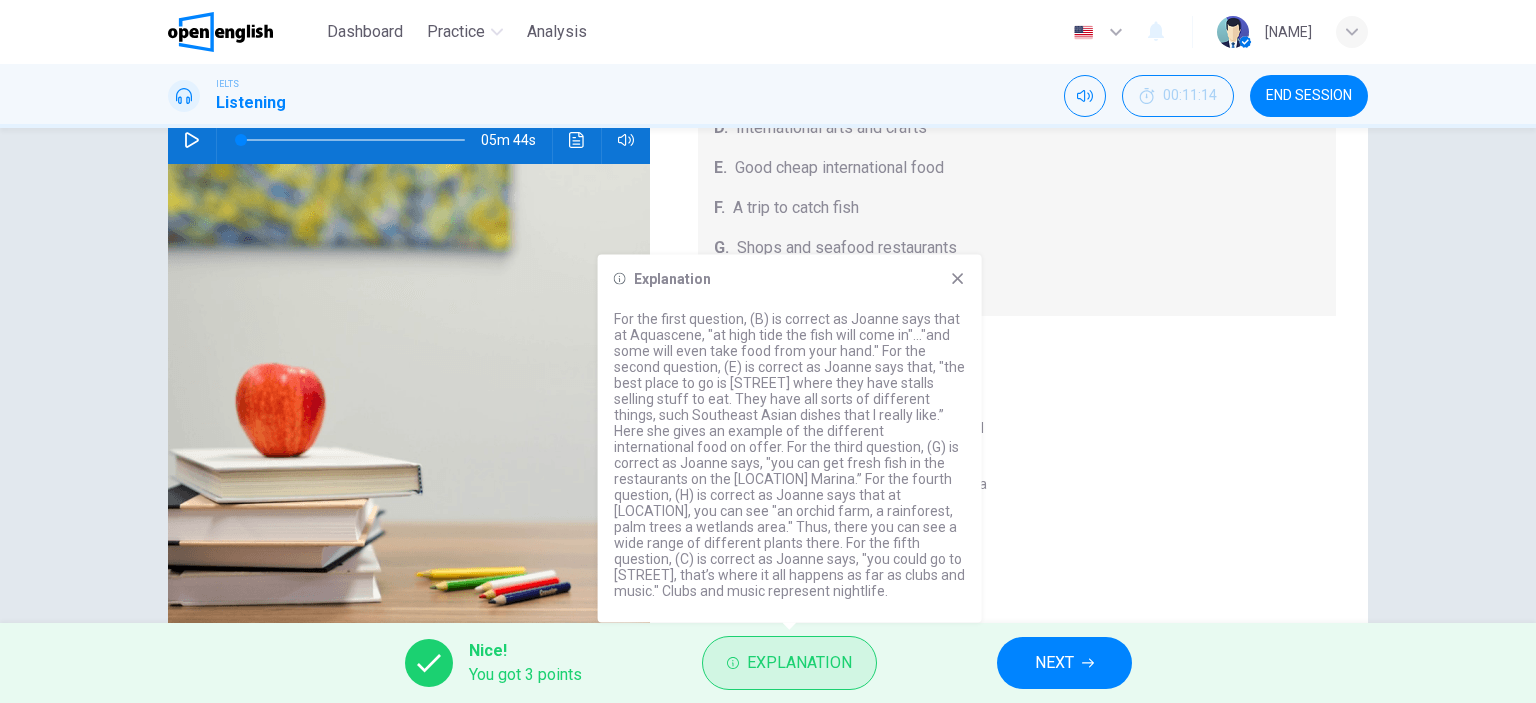 click on "Explanation" at bounding box center (799, 663) 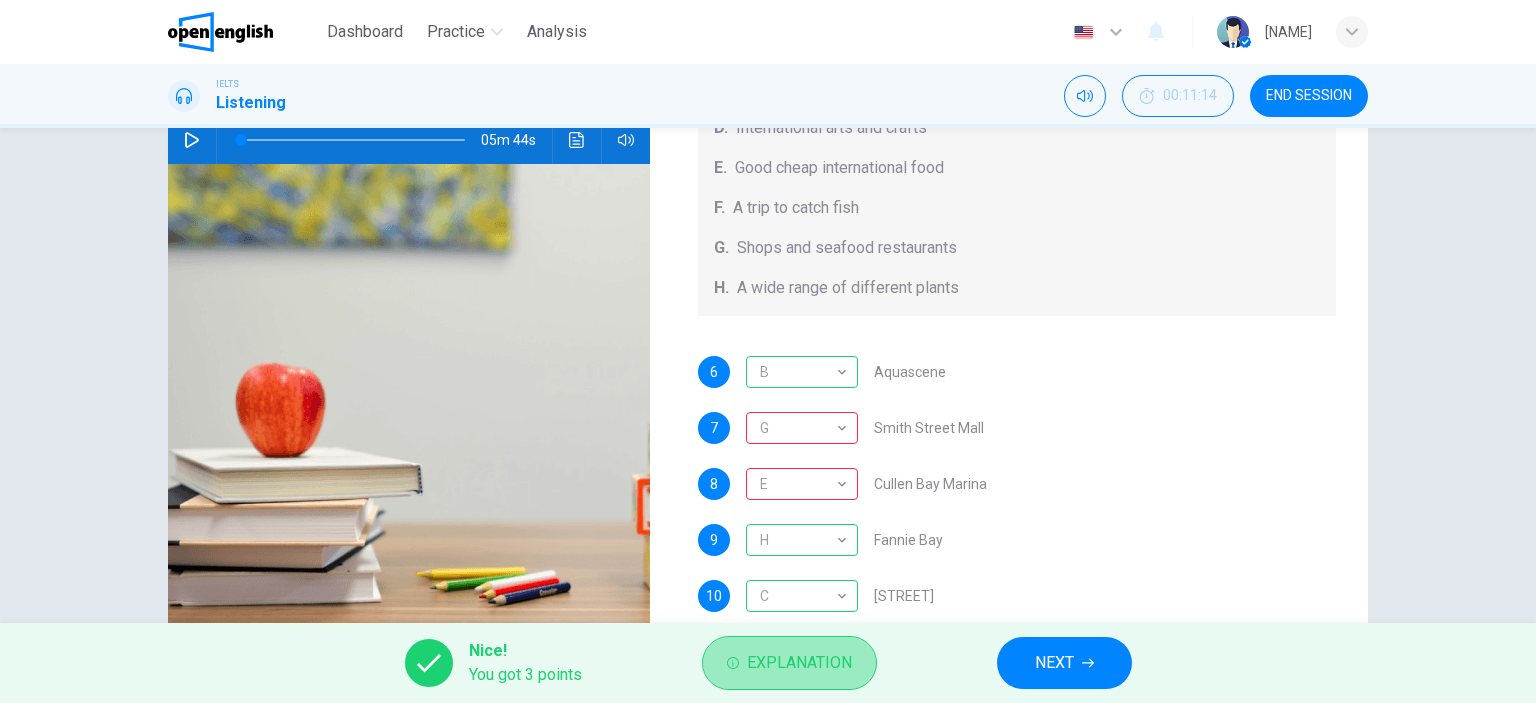 click on "Explanation" at bounding box center (789, 663) 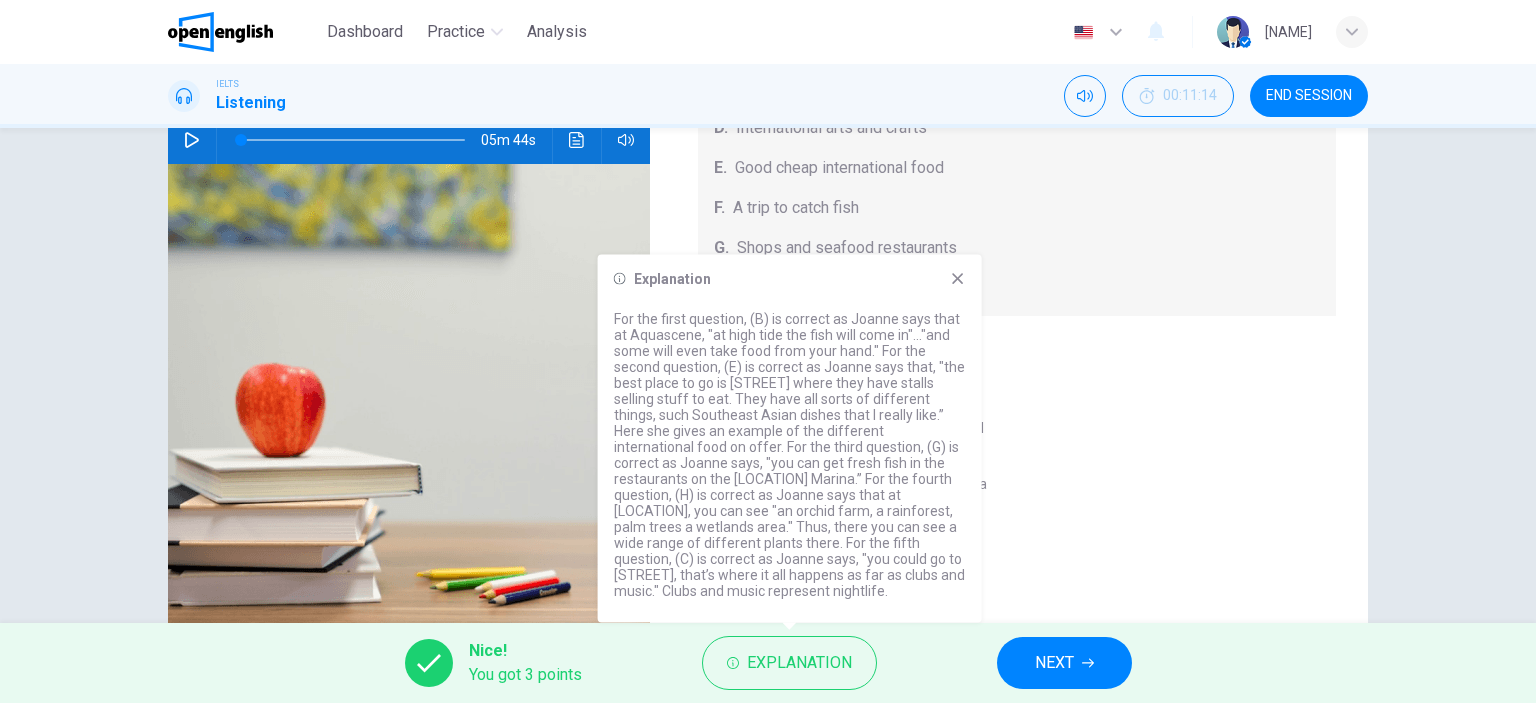 click 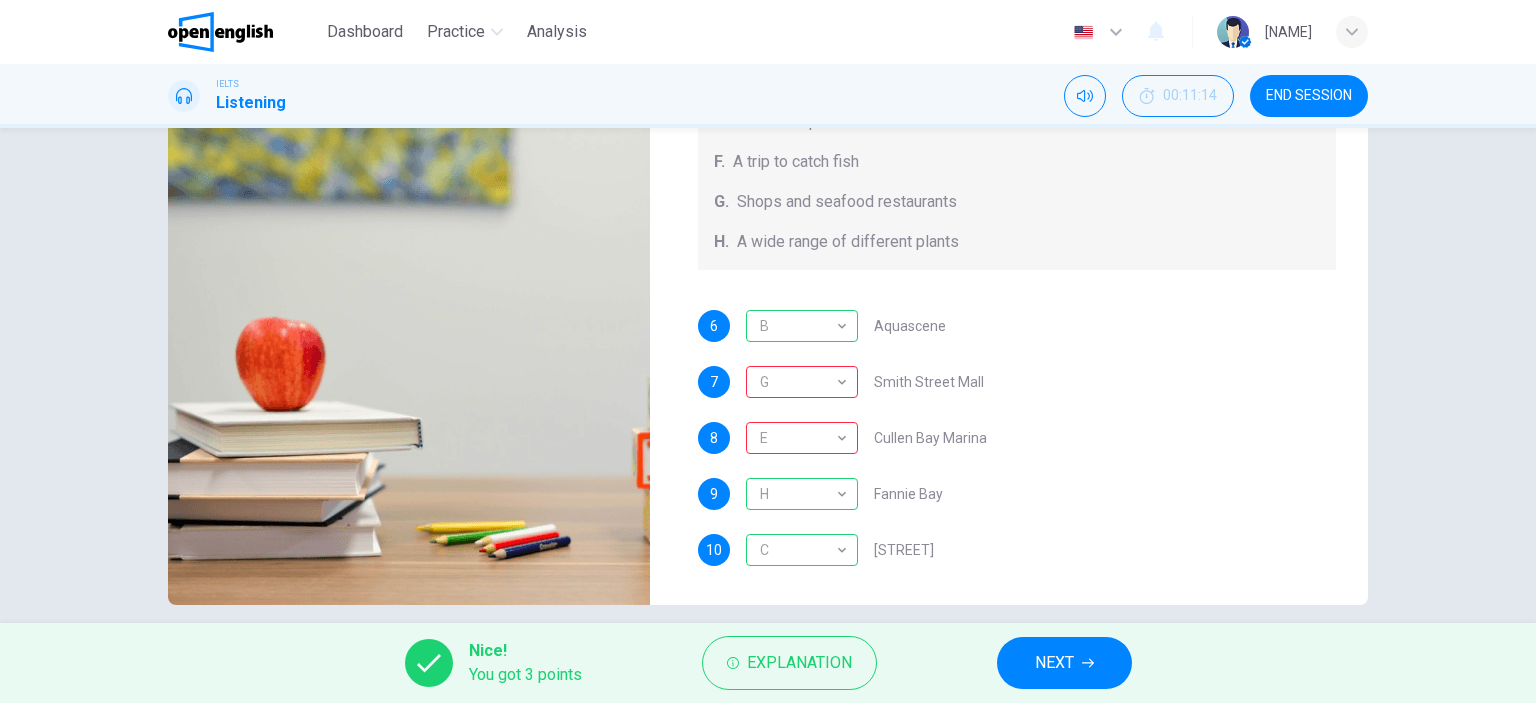 scroll, scrollTop: 280, scrollLeft: 0, axis: vertical 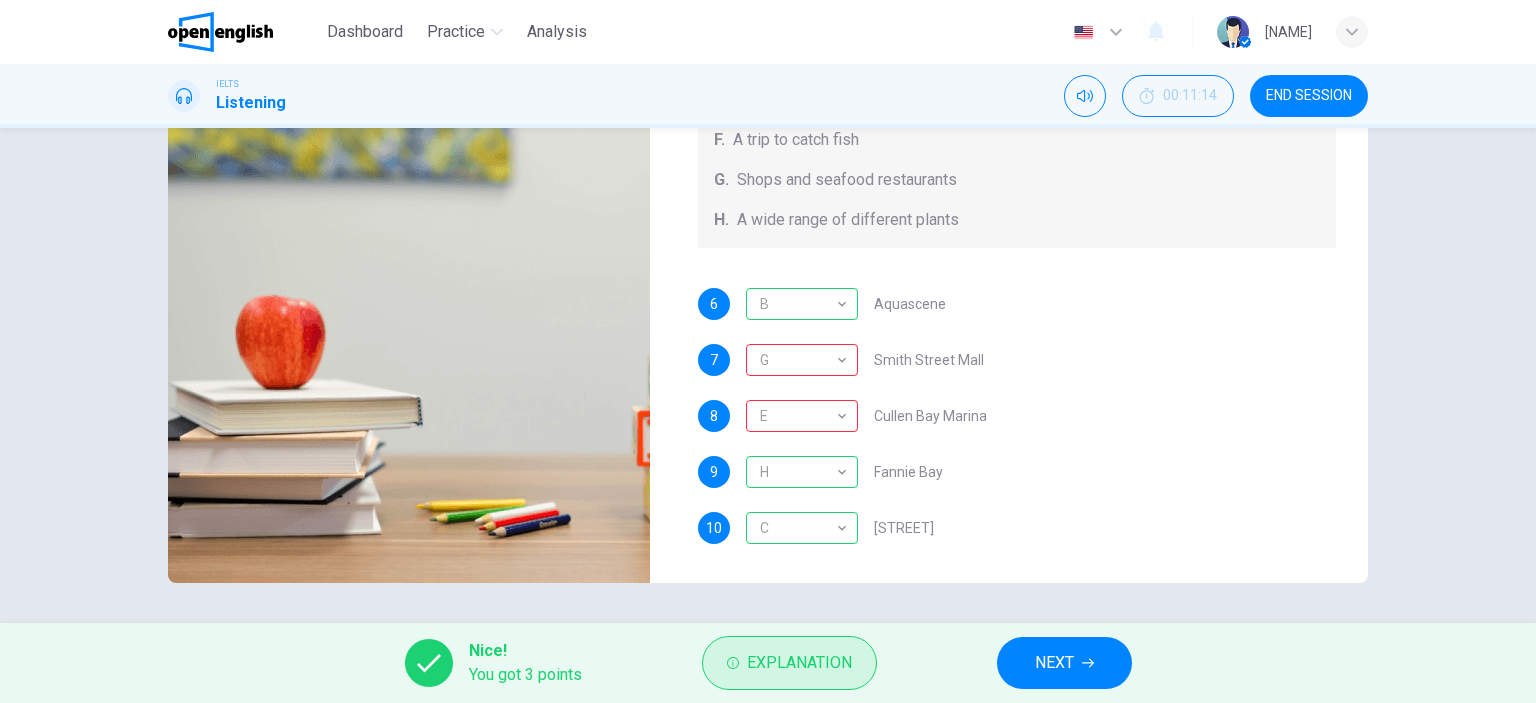 click on "Explanation" at bounding box center (799, 663) 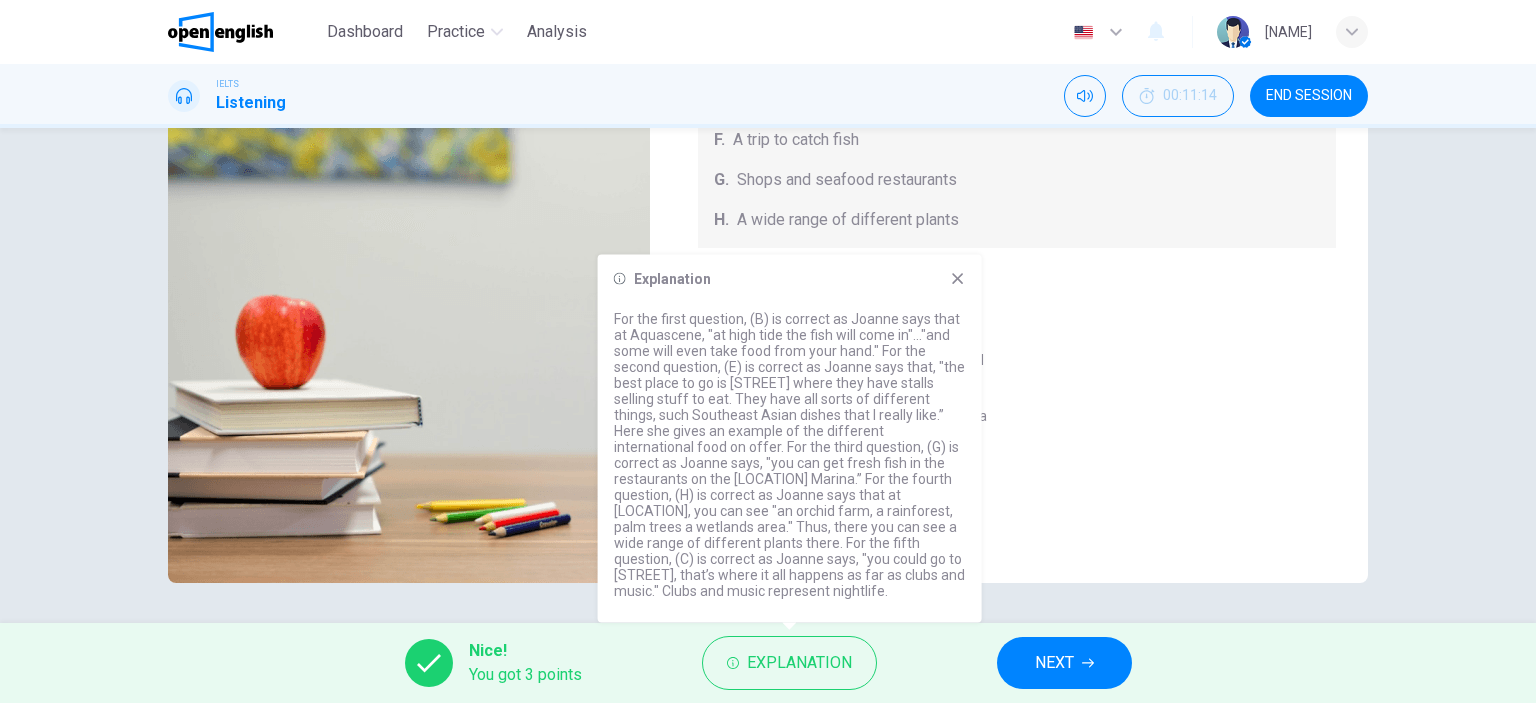 click 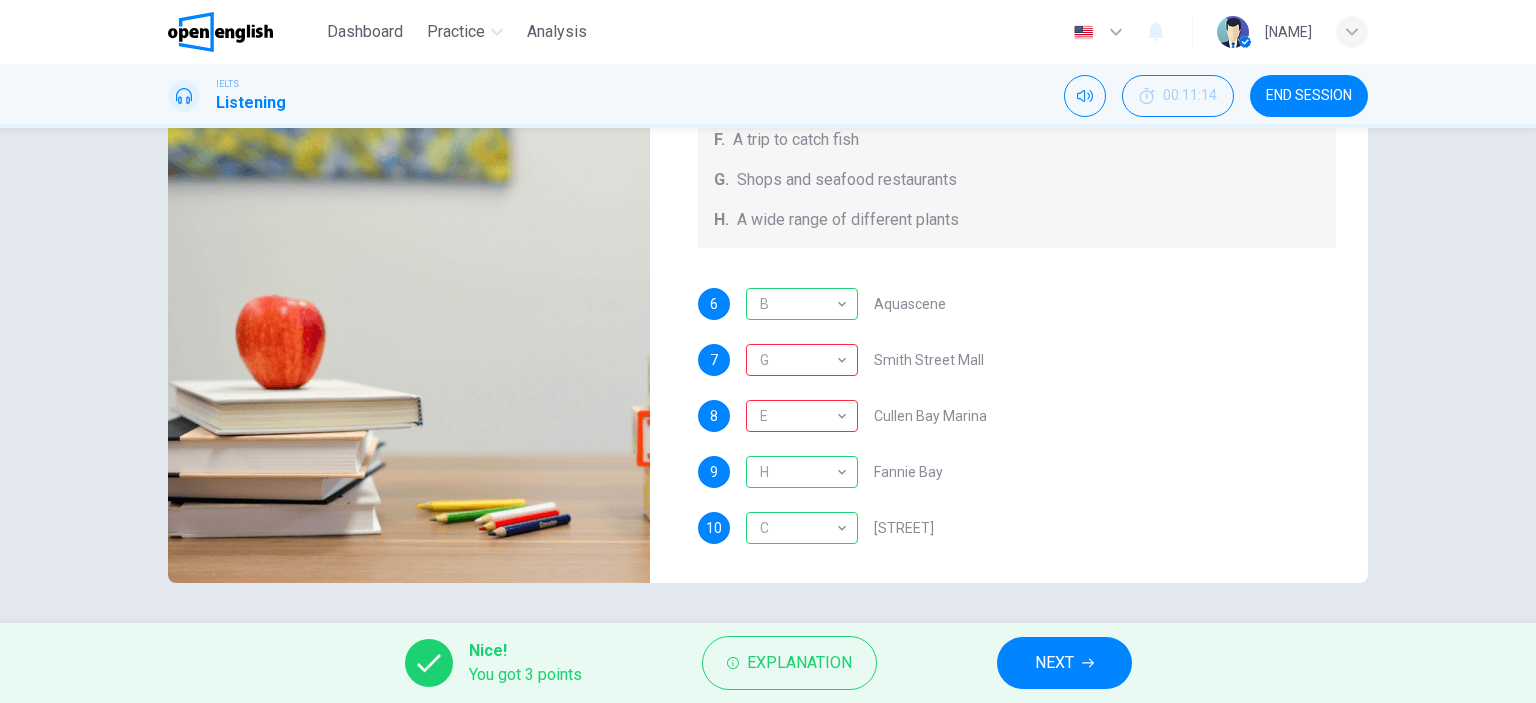 click on "NEXT" at bounding box center [1064, 663] 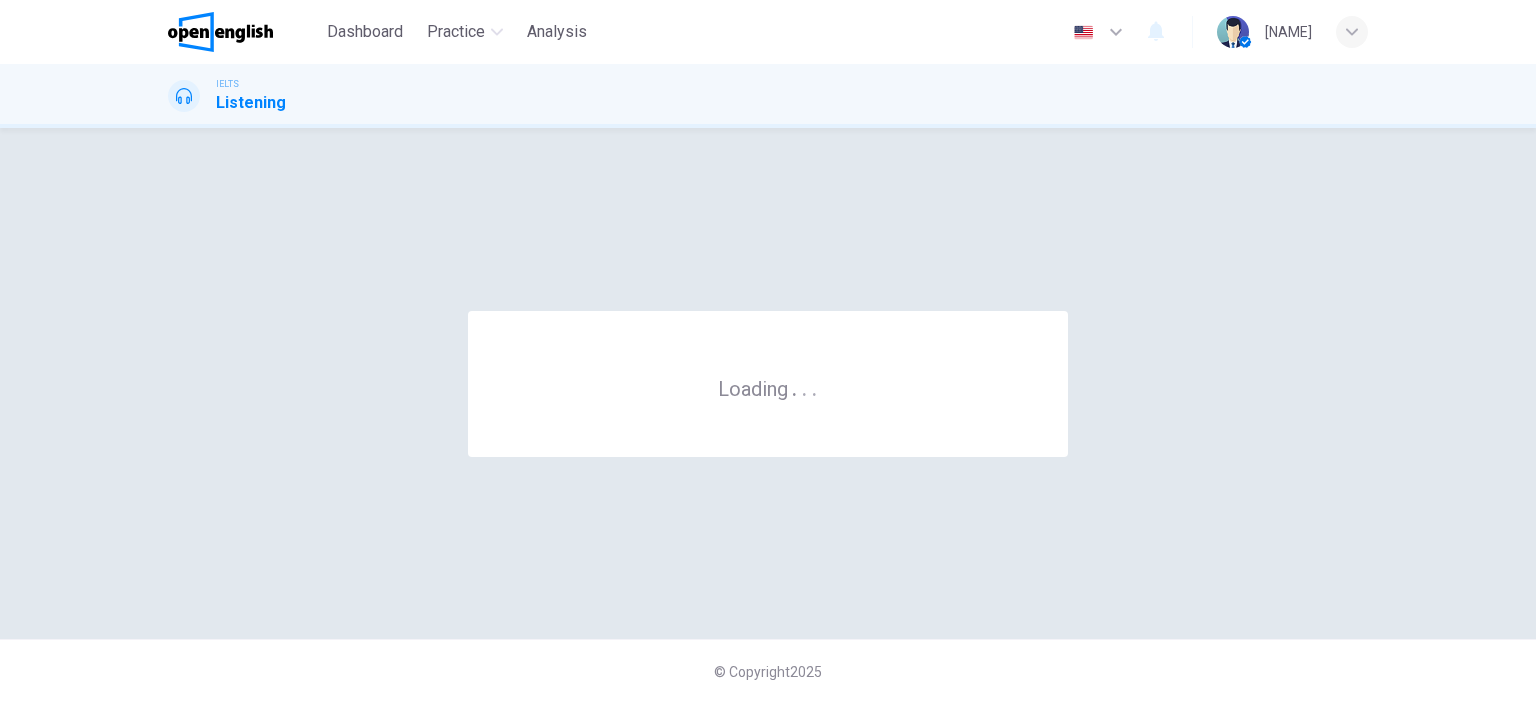 scroll, scrollTop: 0, scrollLeft: 0, axis: both 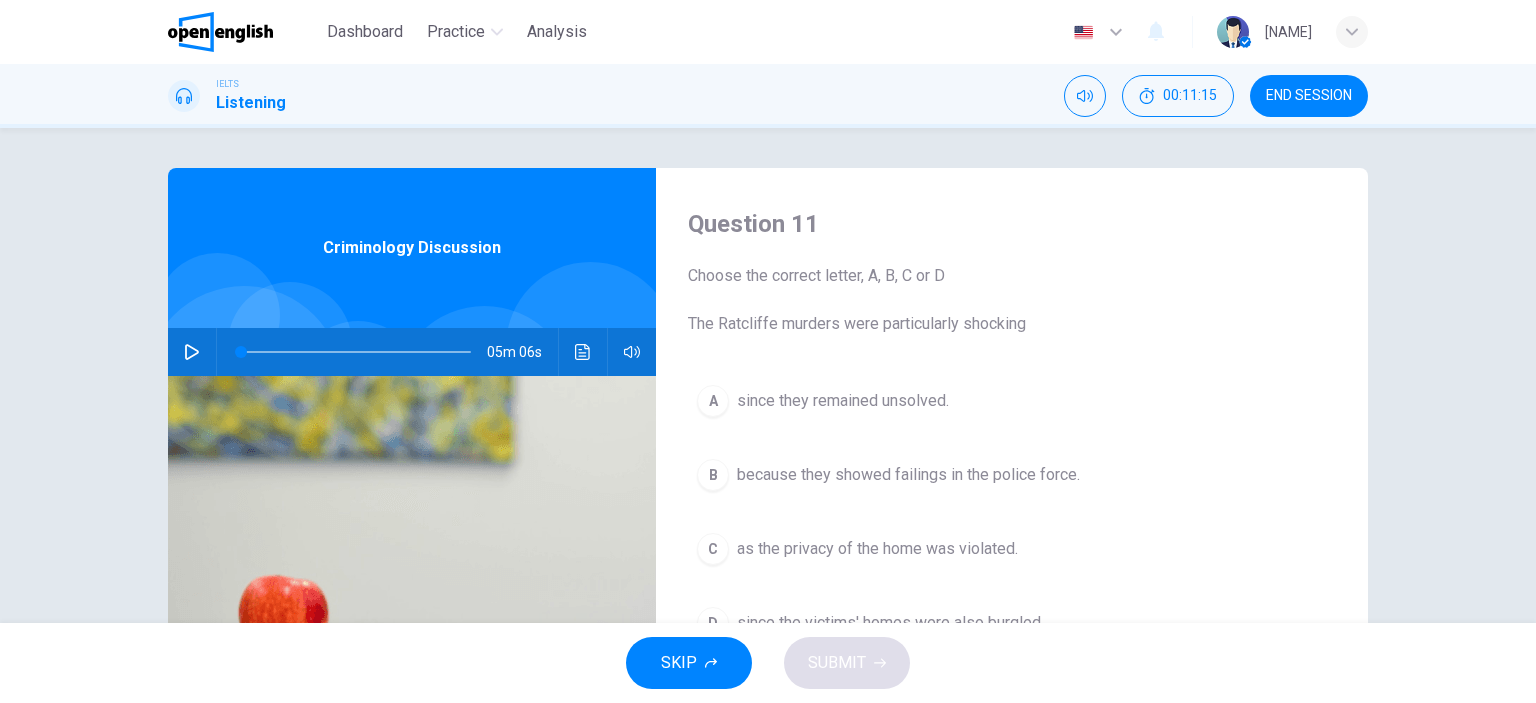 click on "END SESSION" at bounding box center [1309, 96] 